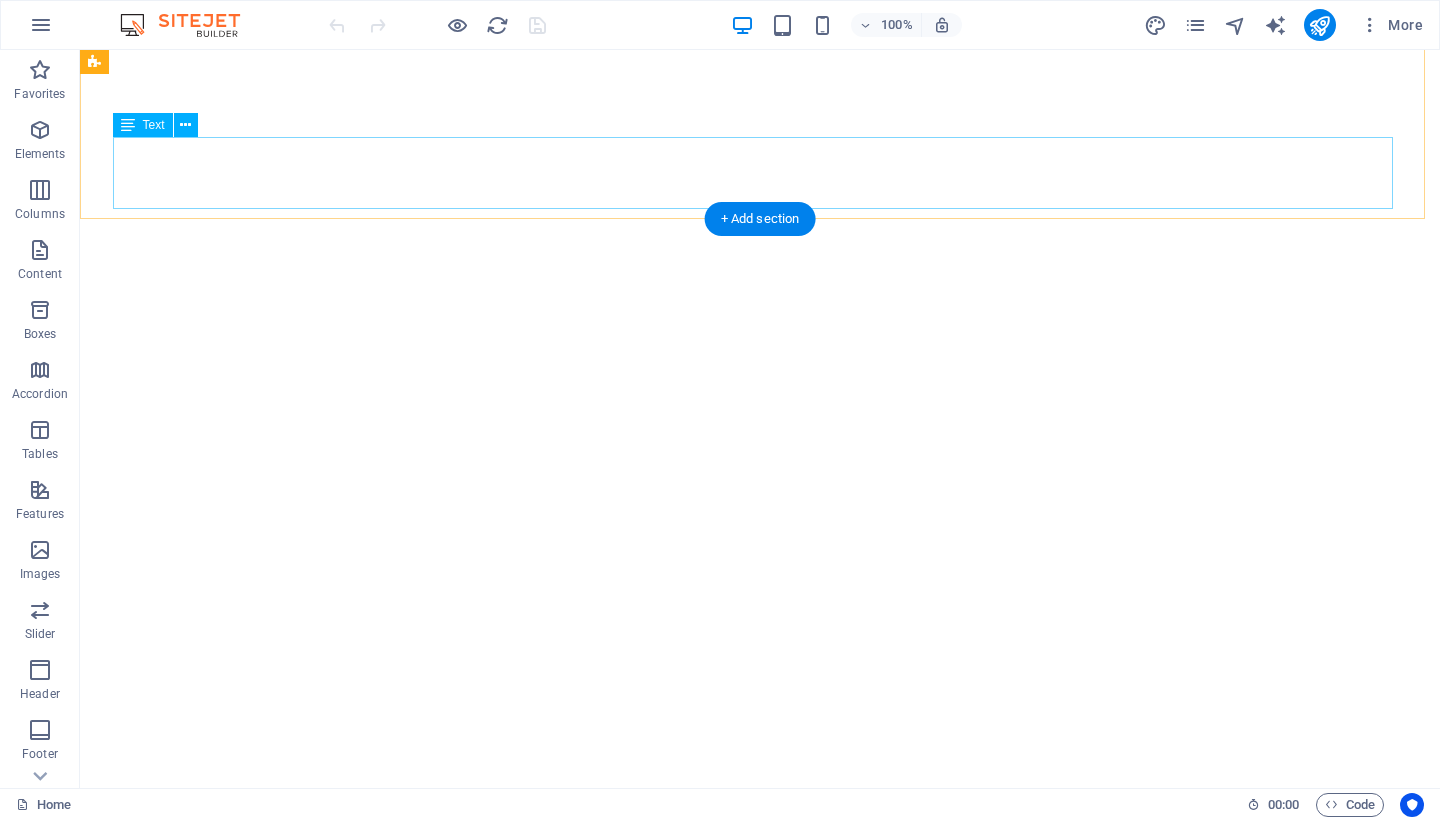 scroll, scrollTop: 0, scrollLeft: 0, axis: both 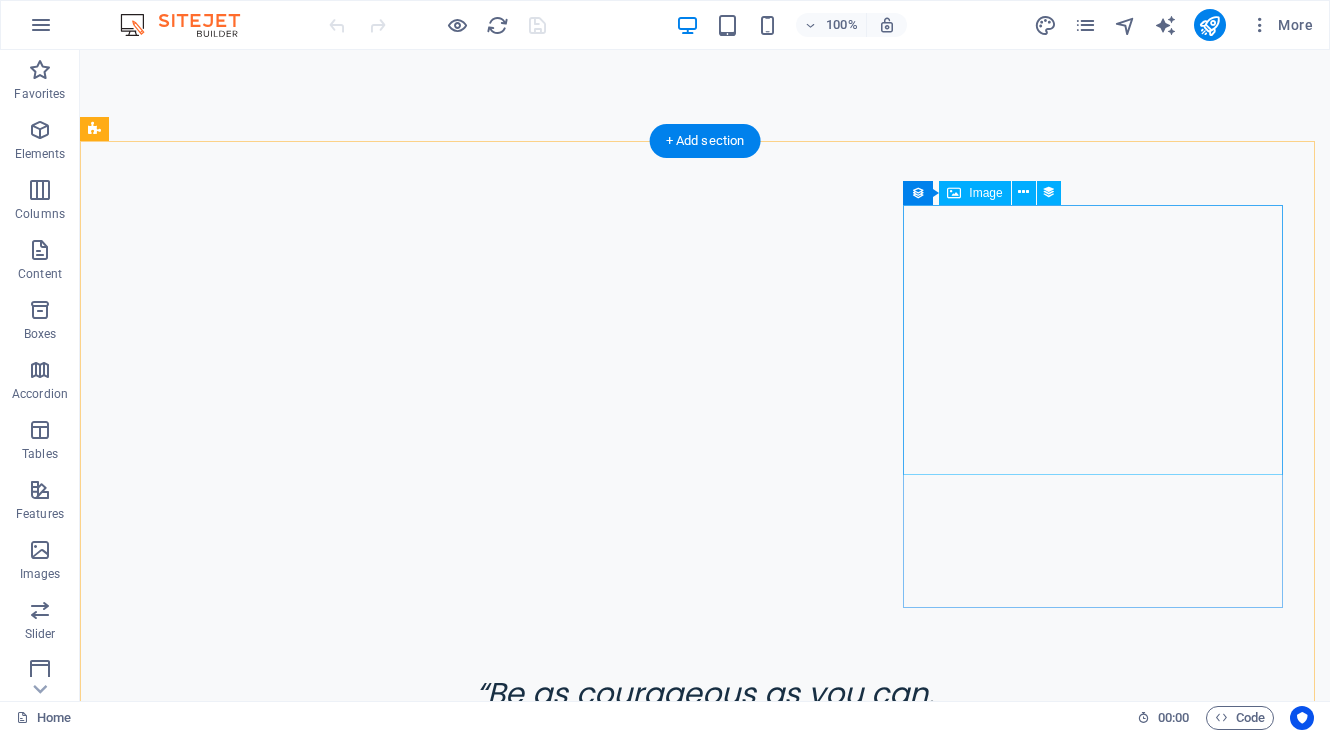 click on "Image" at bounding box center (985, 193) 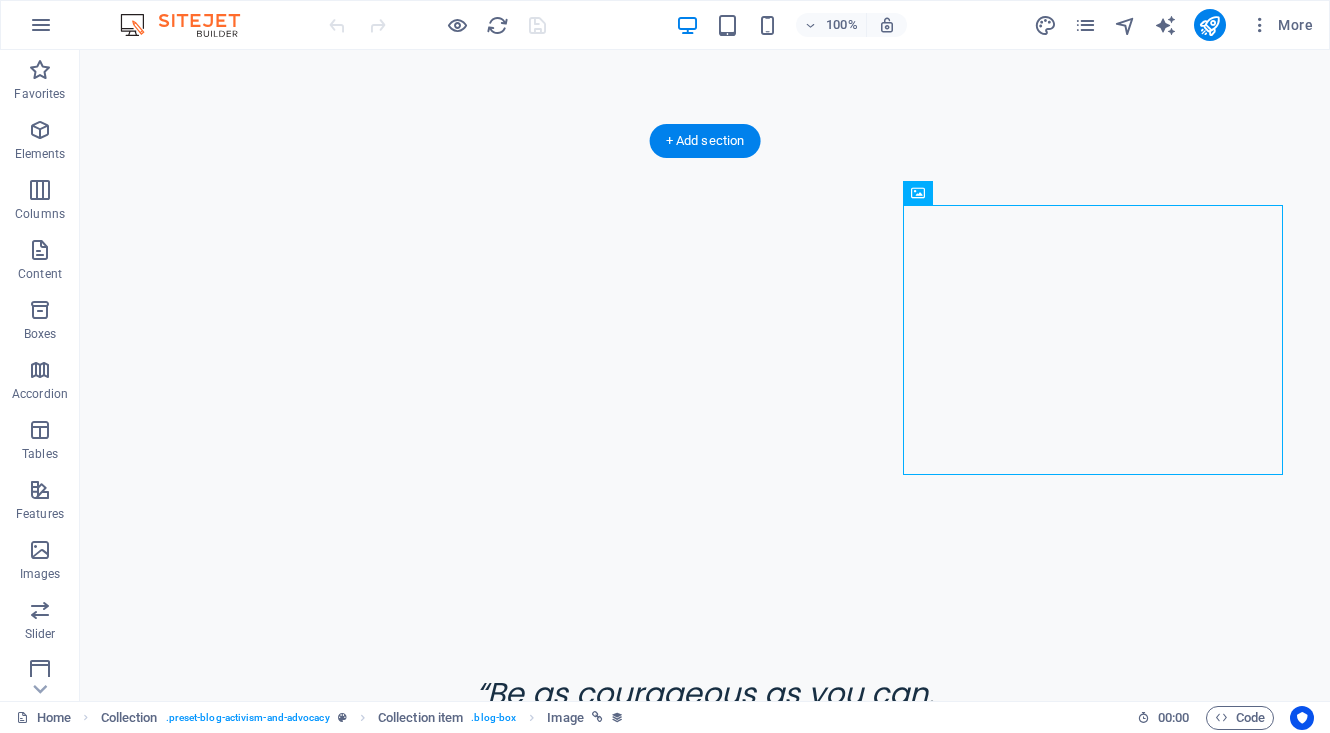 click at bounding box center [705, 2080] 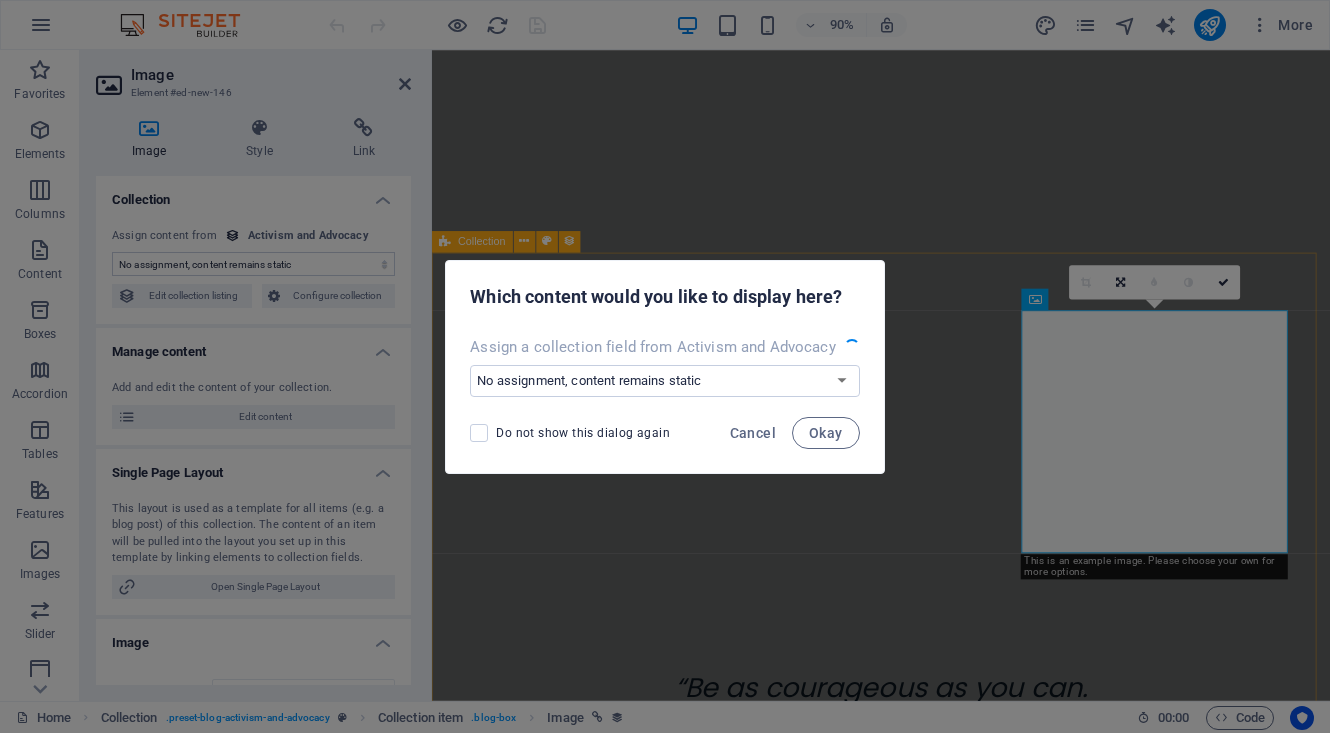 select on "image" 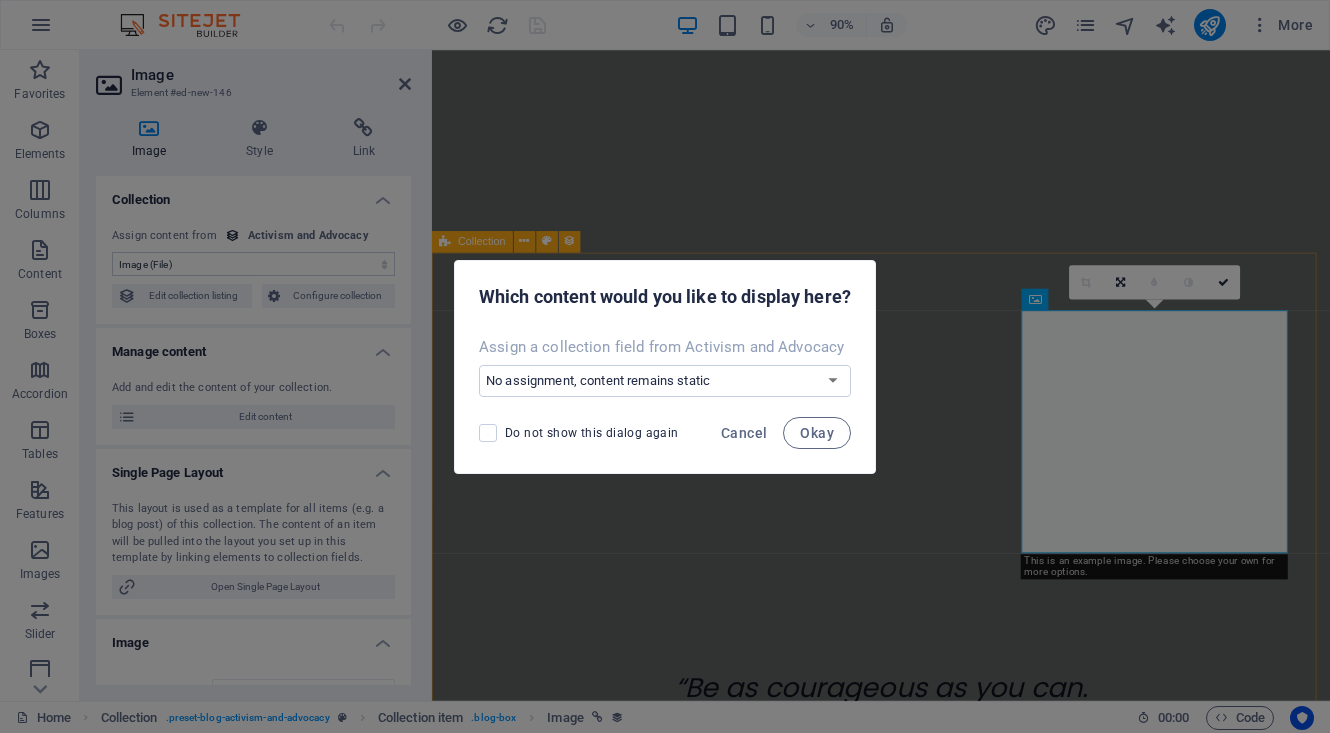 click on "Do not show this dialog again" at bounding box center [492, 433] 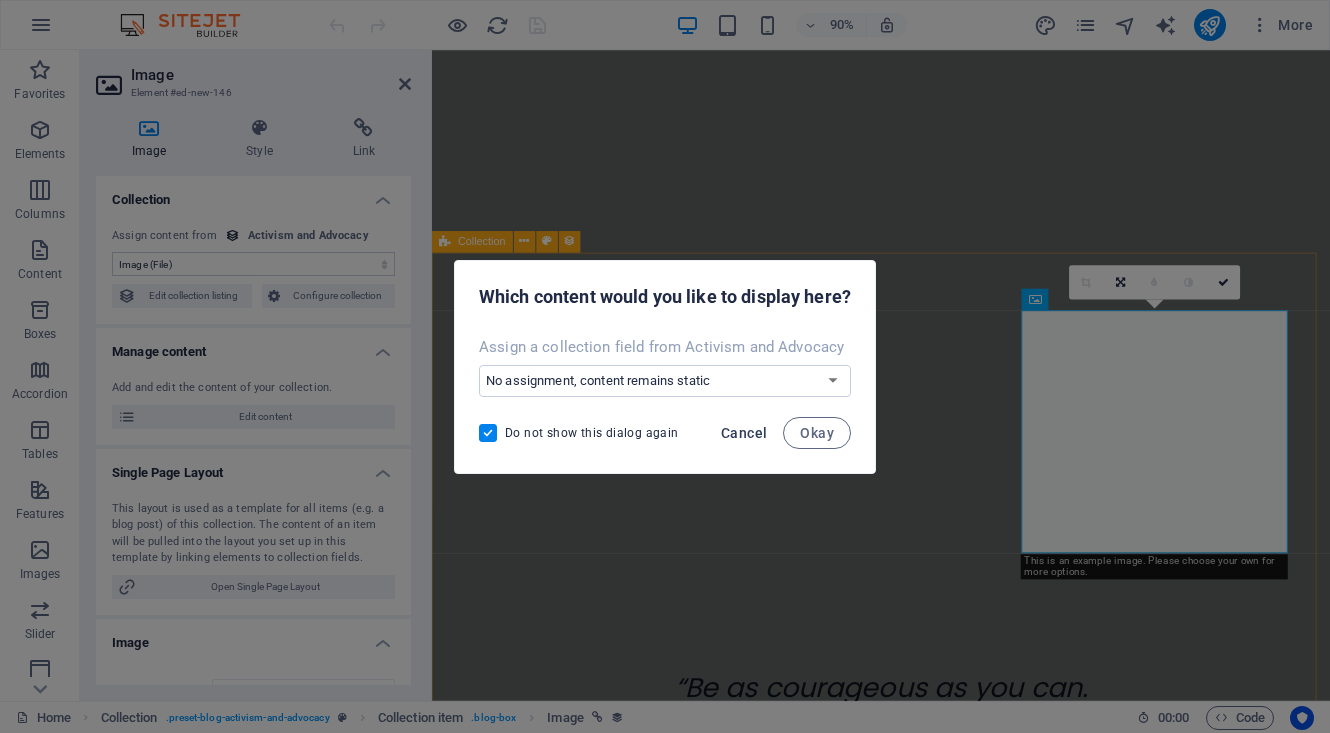click on "Cancel" at bounding box center (744, 433) 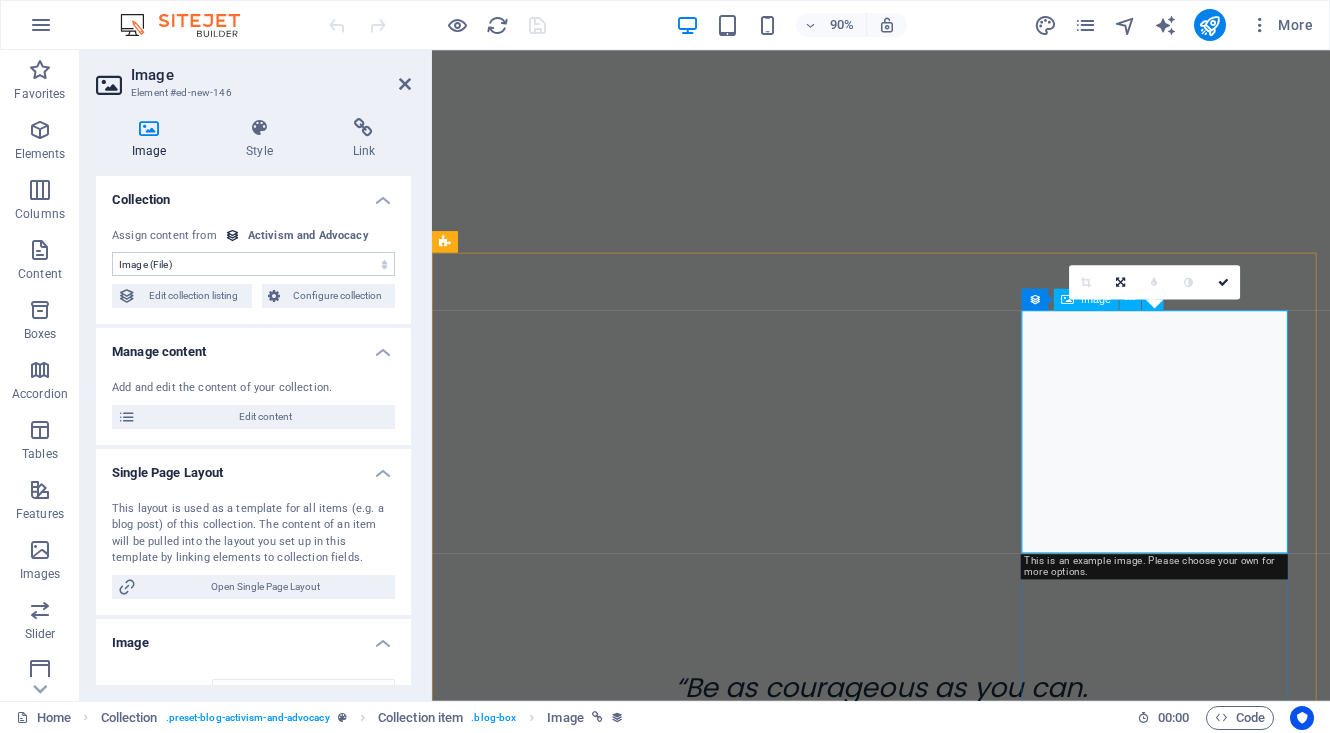 click at bounding box center [931, 2214] 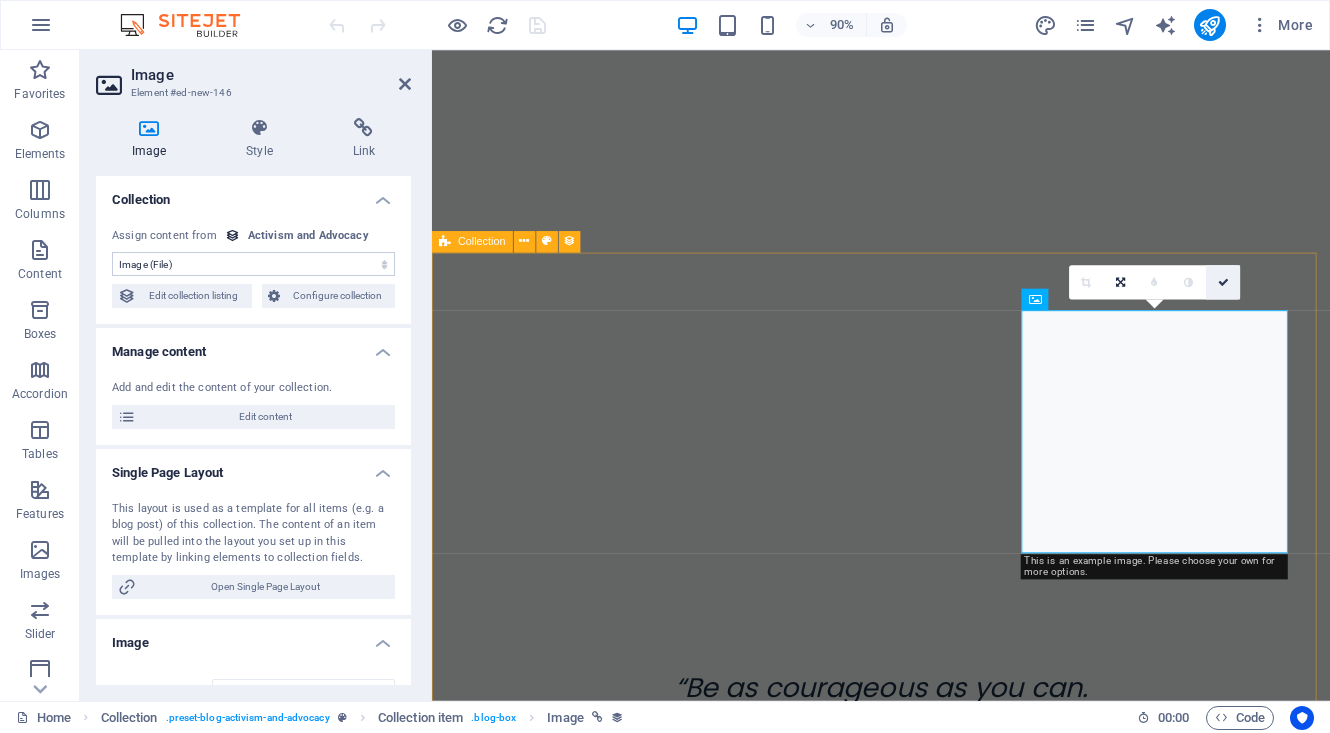 click at bounding box center [1223, 282] 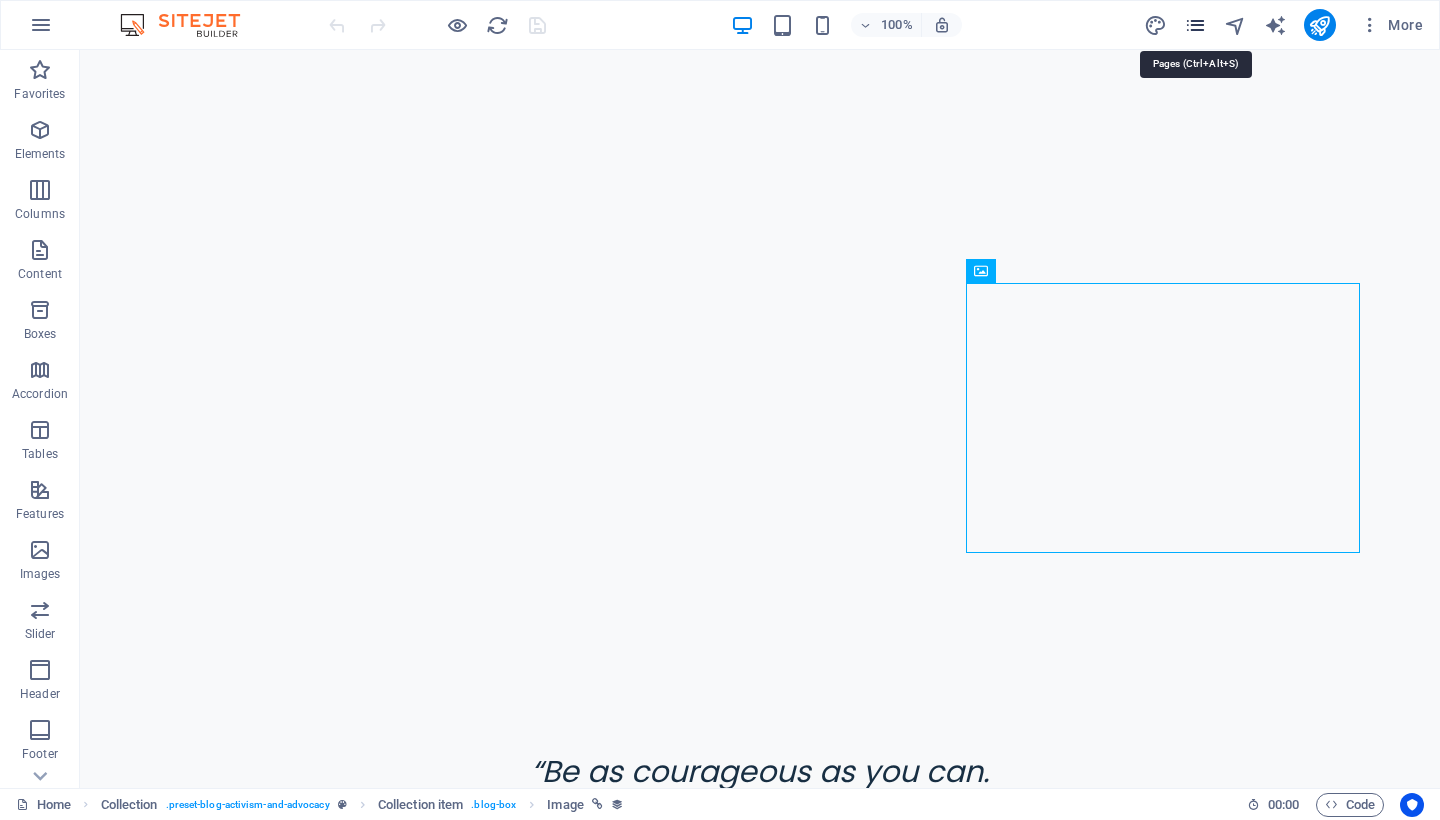 click at bounding box center [1195, 25] 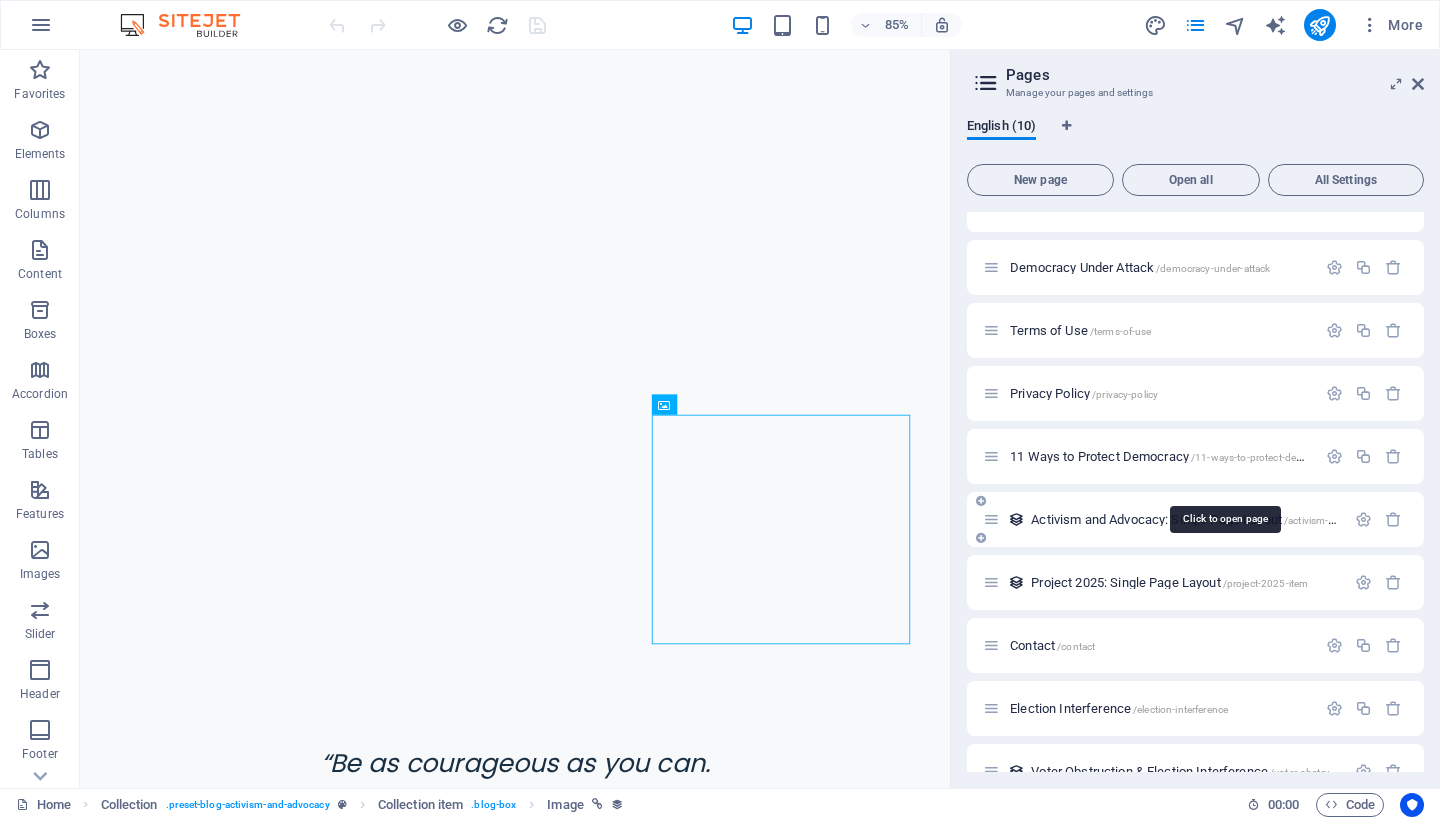 scroll, scrollTop: 70, scrollLeft: 0, axis: vertical 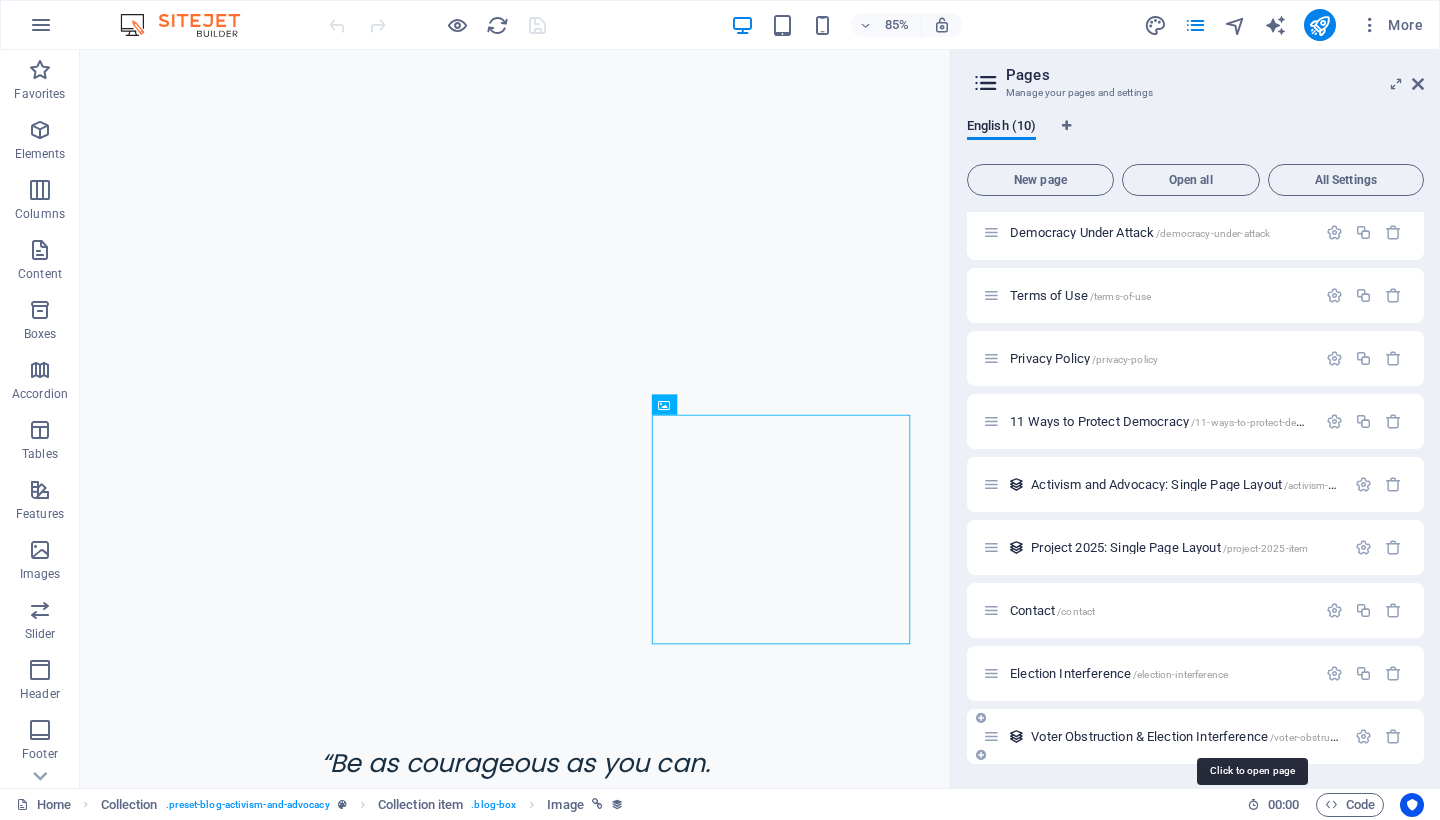 click on "Voter Obstruction & Election Interference /voter-obstruction-election-interference-item" at bounding box center (1250, 736) 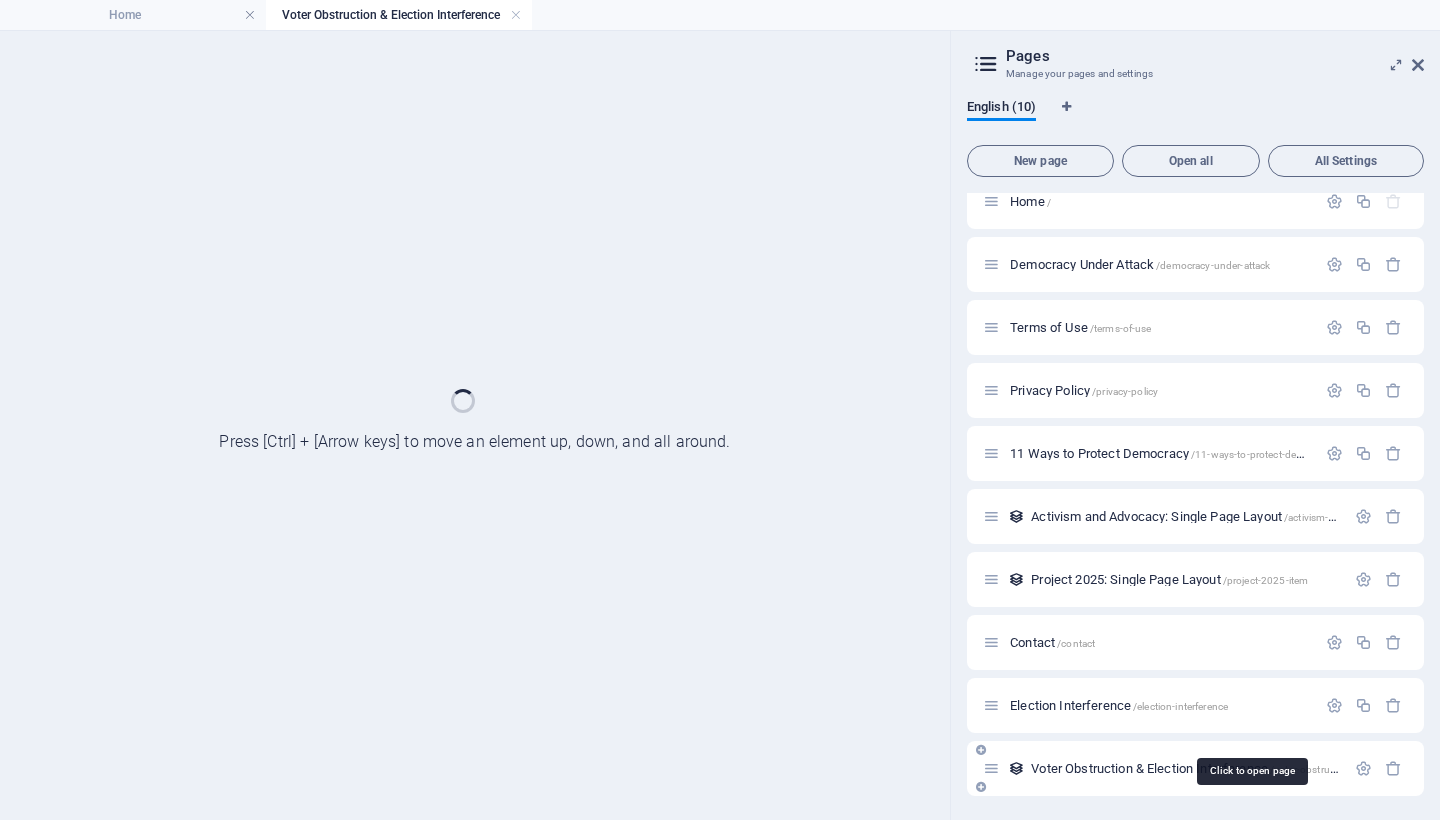 scroll, scrollTop: 19, scrollLeft: 0, axis: vertical 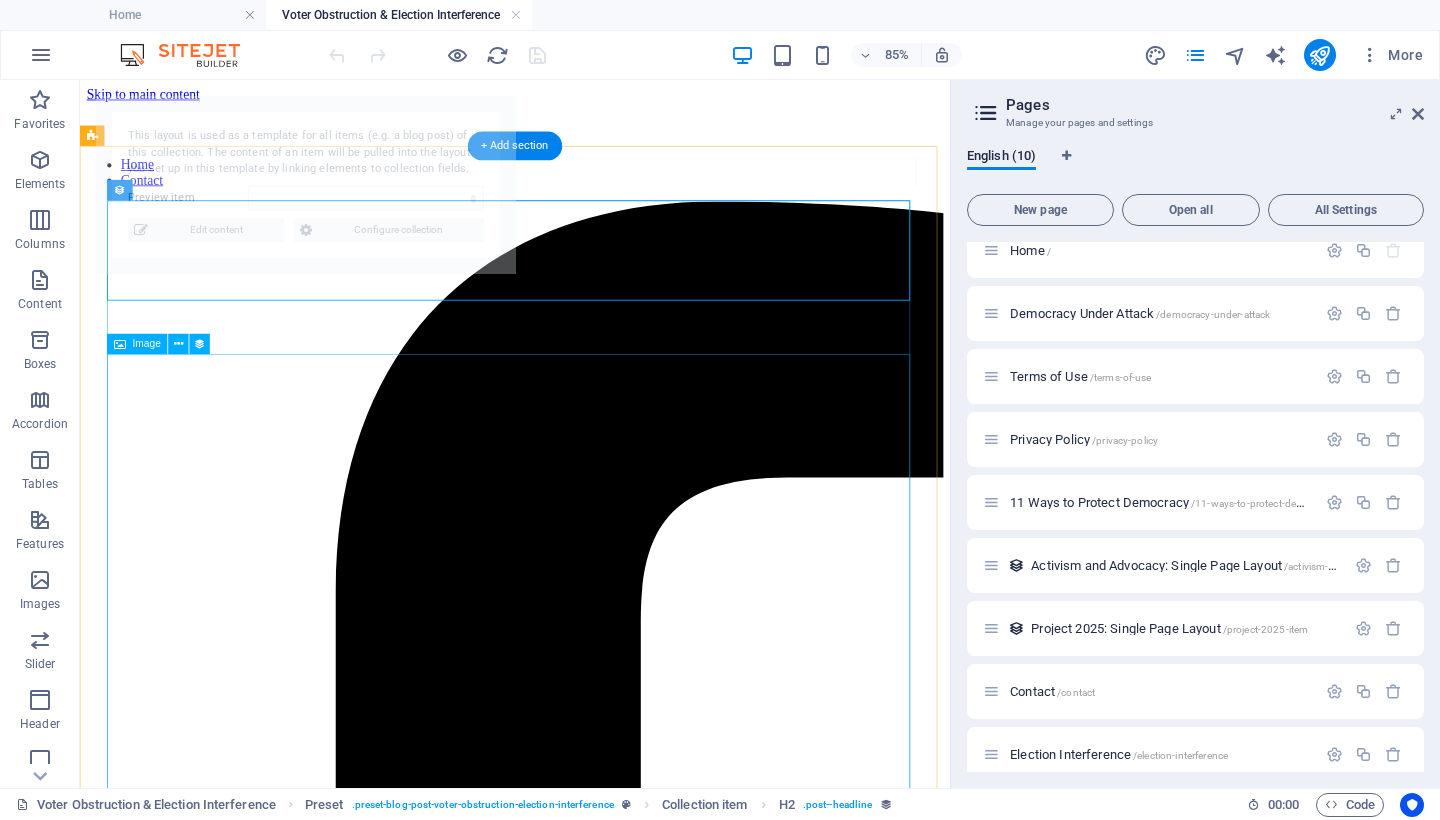 select on "6891565671f54722fd0a32ab" 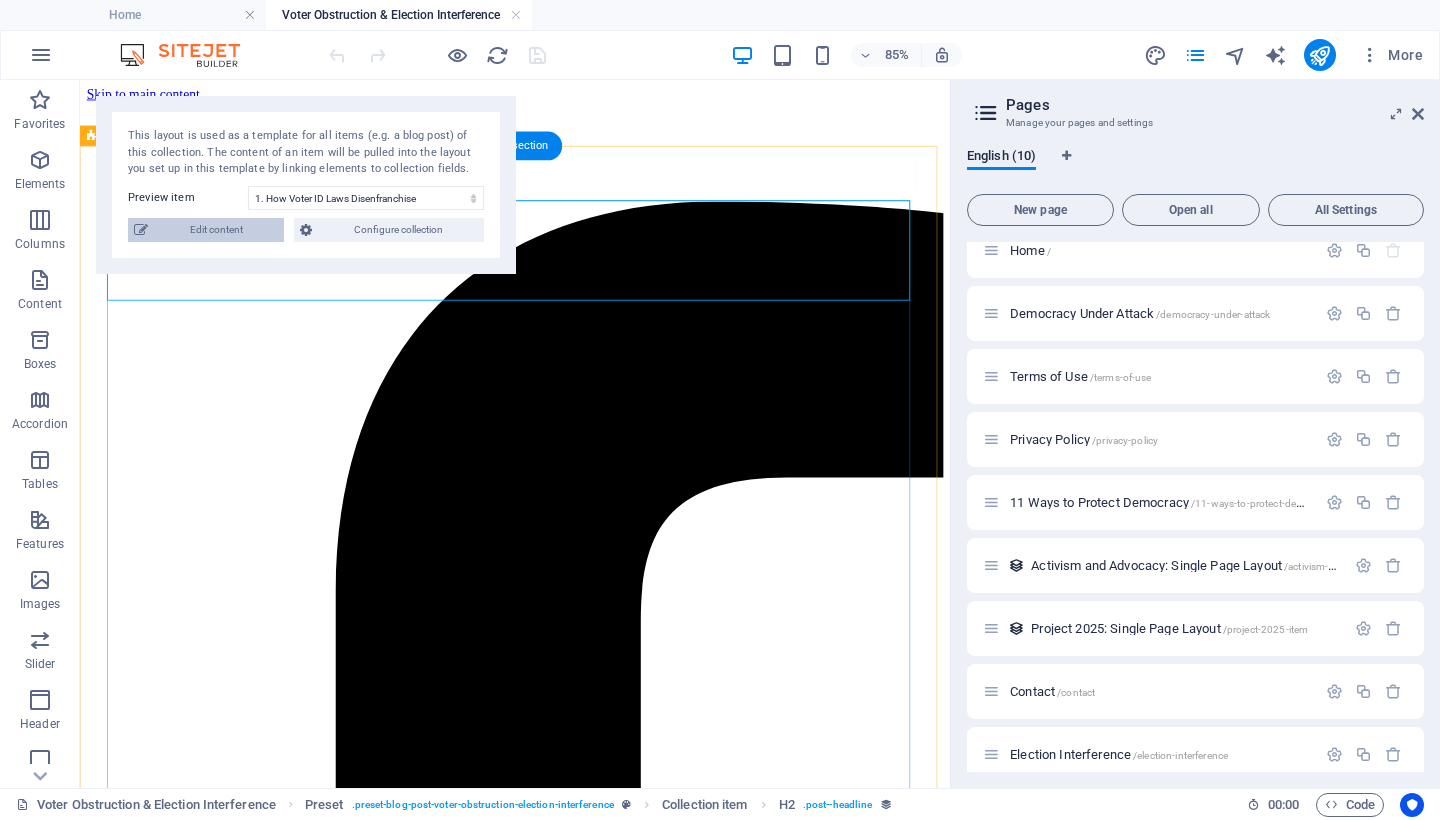 click on "Edit content" at bounding box center [216, 230] 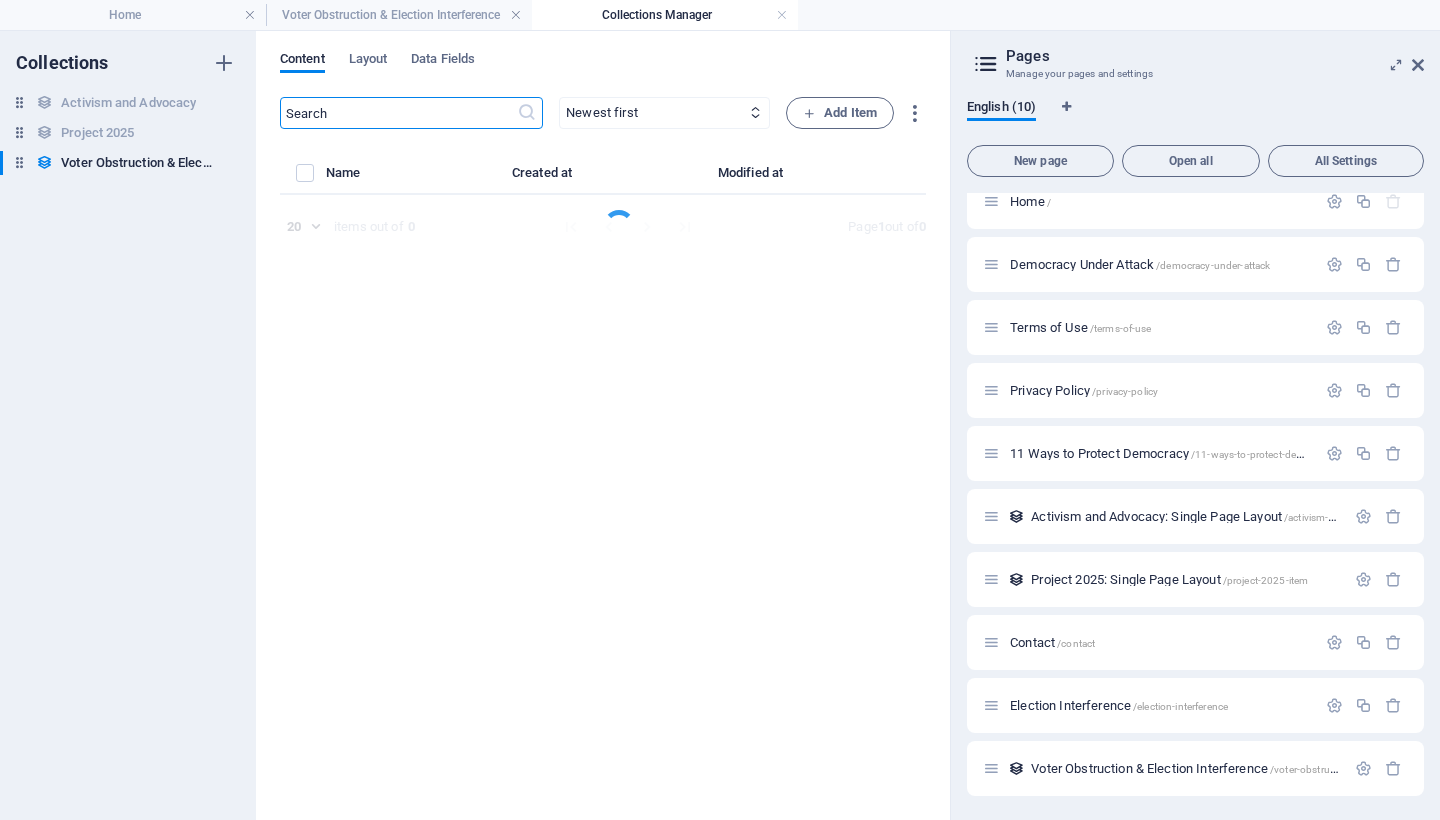 select on "Category 2" 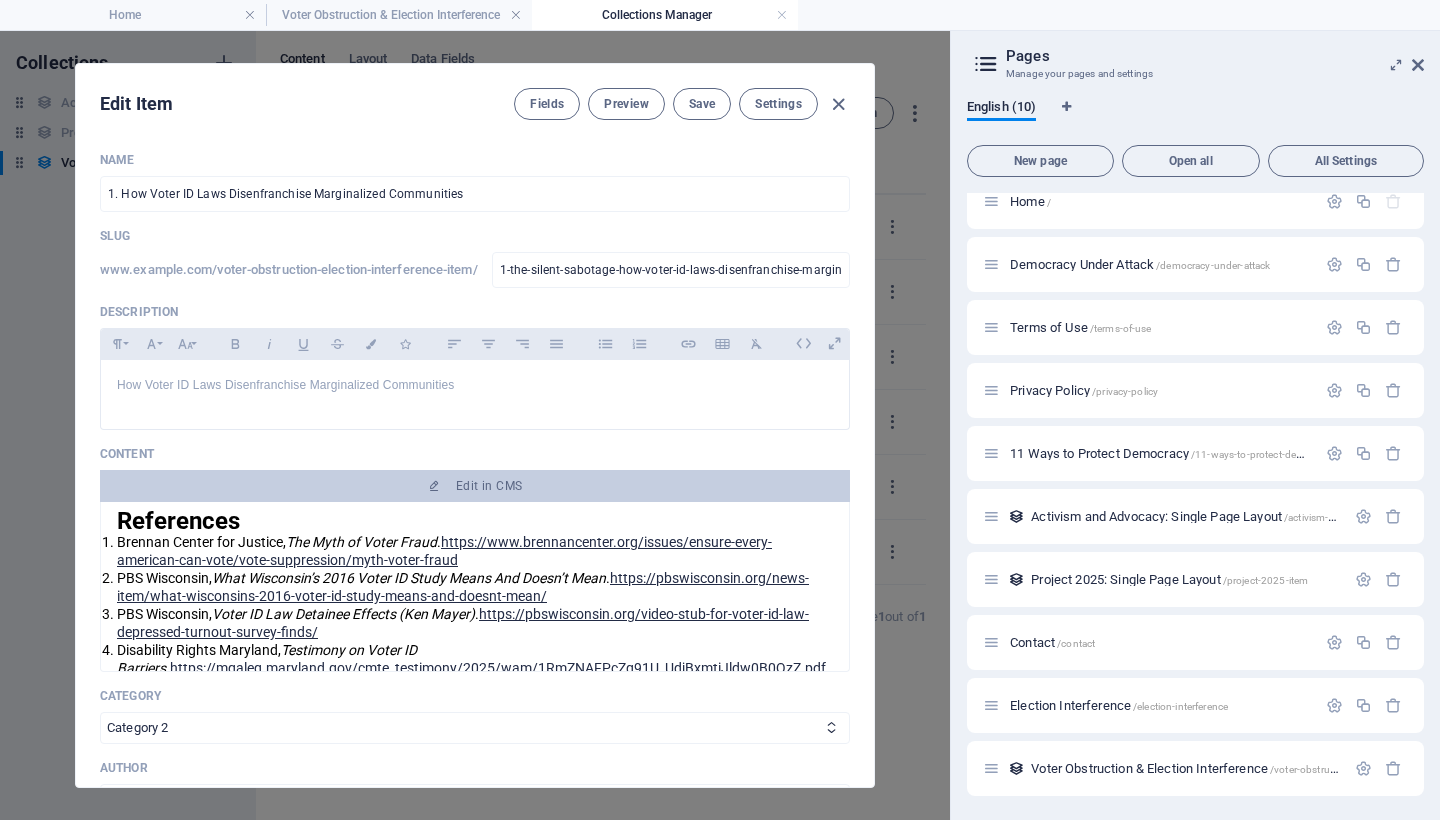 scroll, scrollTop: 1420, scrollLeft: 0, axis: vertical 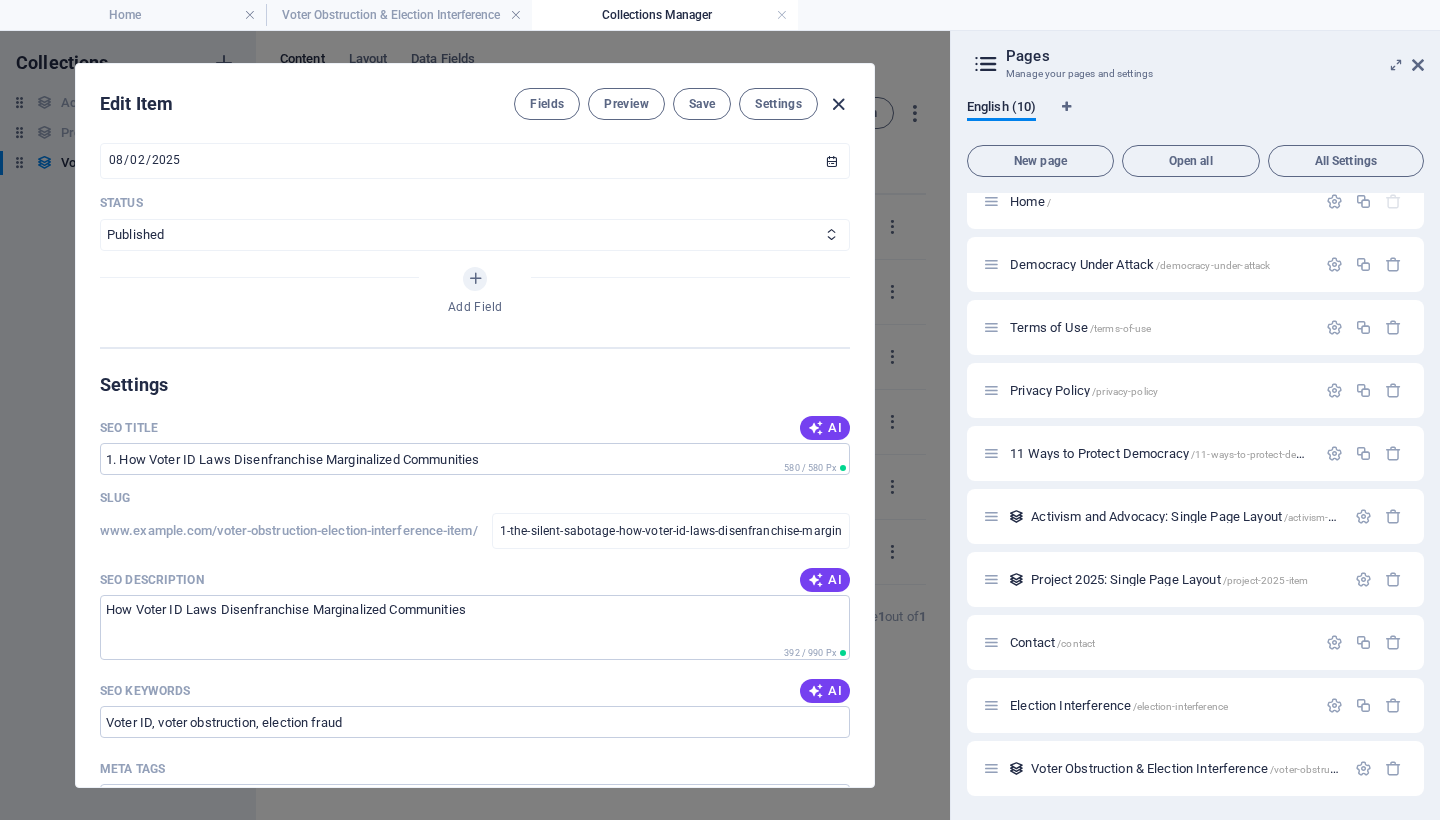 click at bounding box center [838, 104] 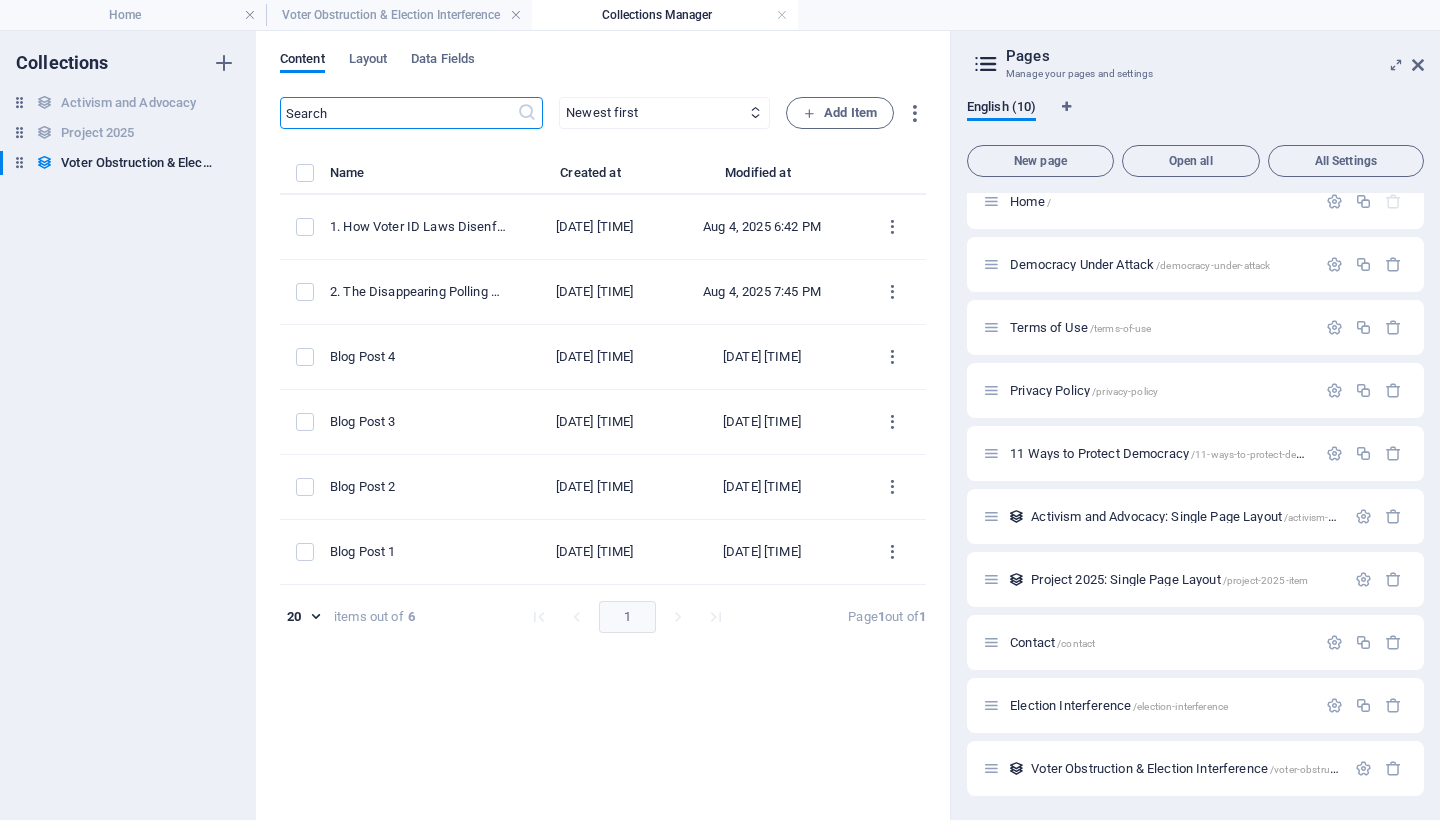type on "2025-08-05" 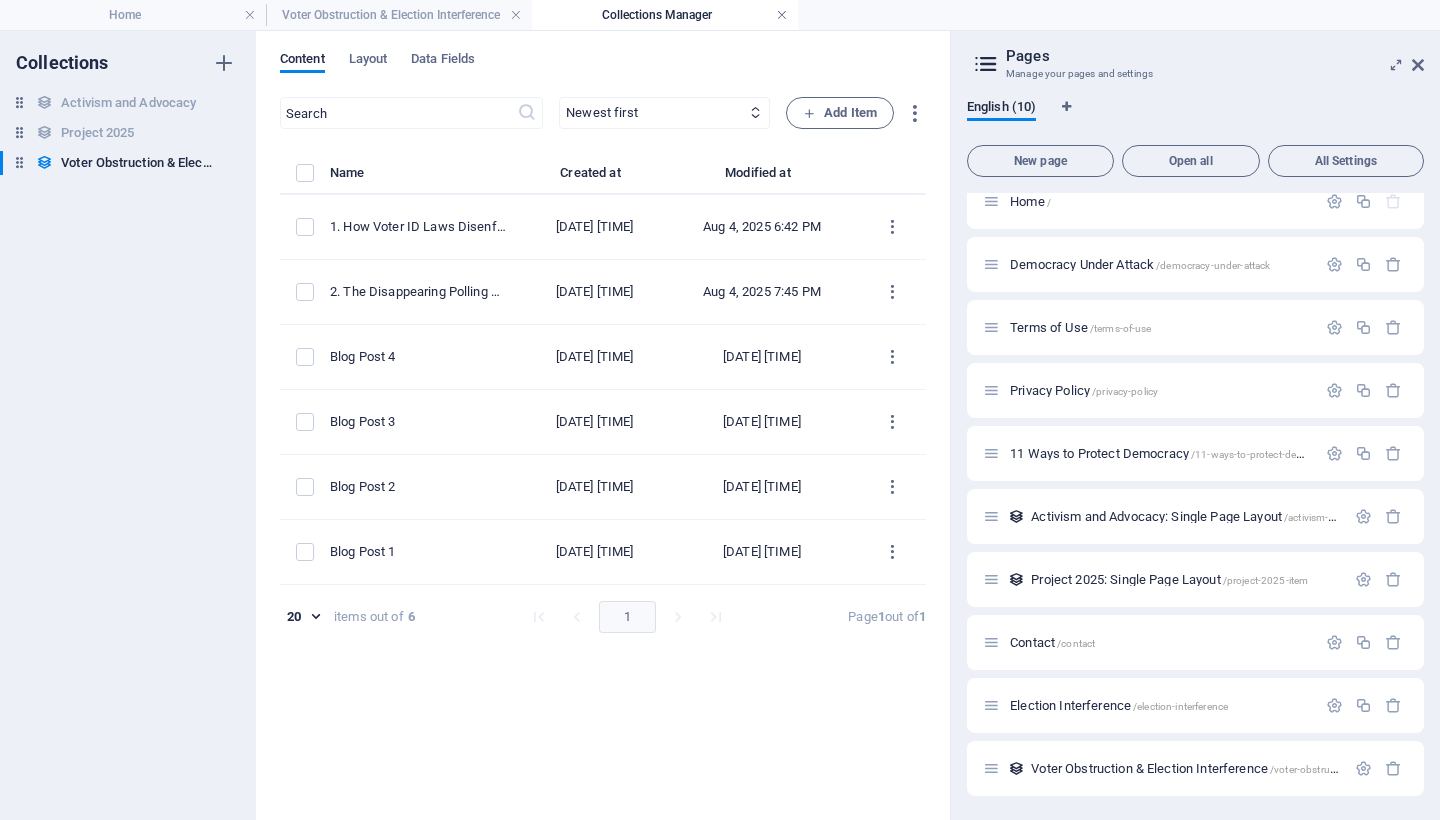 click at bounding box center (782, 15) 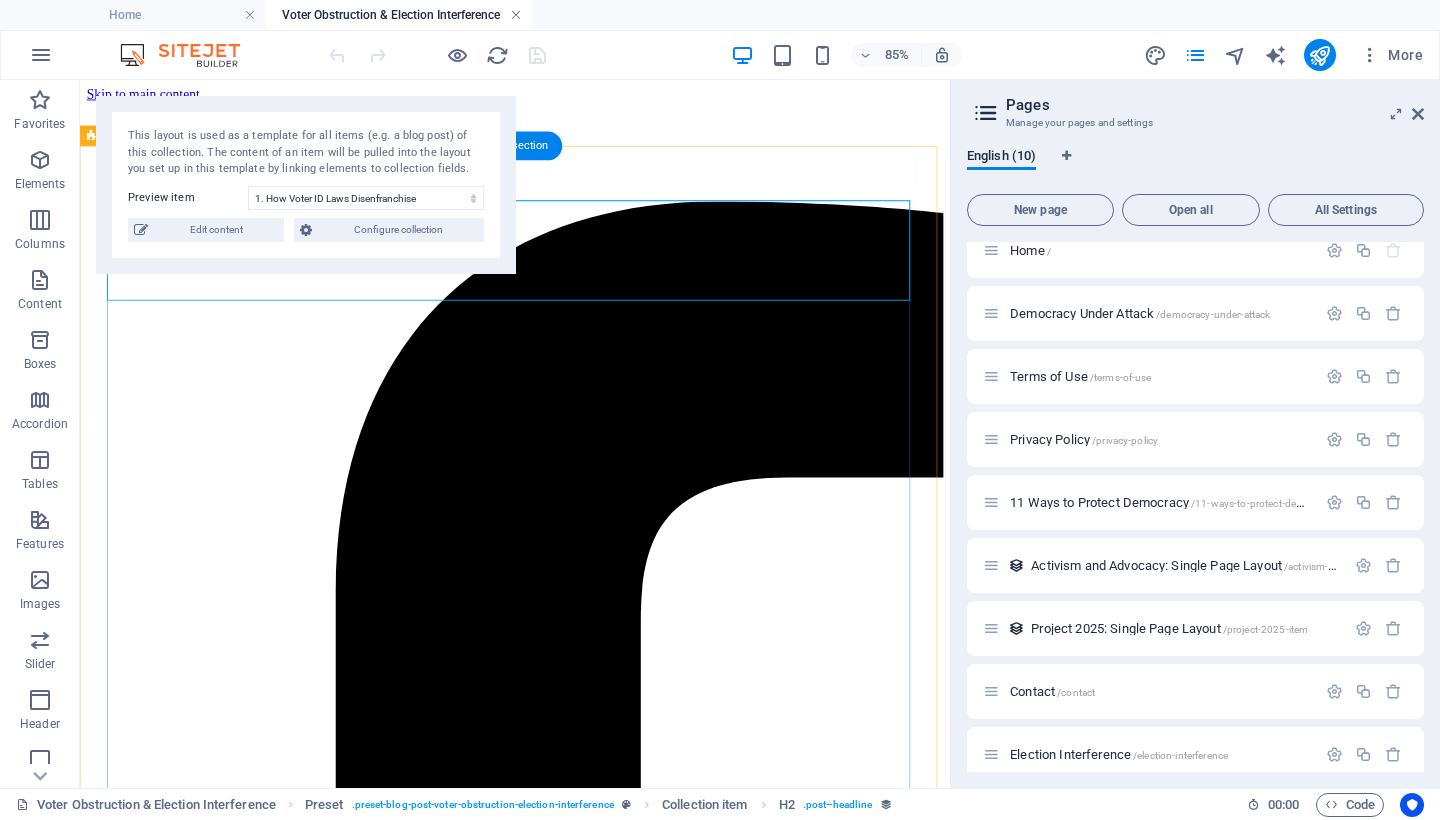click at bounding box center (516, 15) 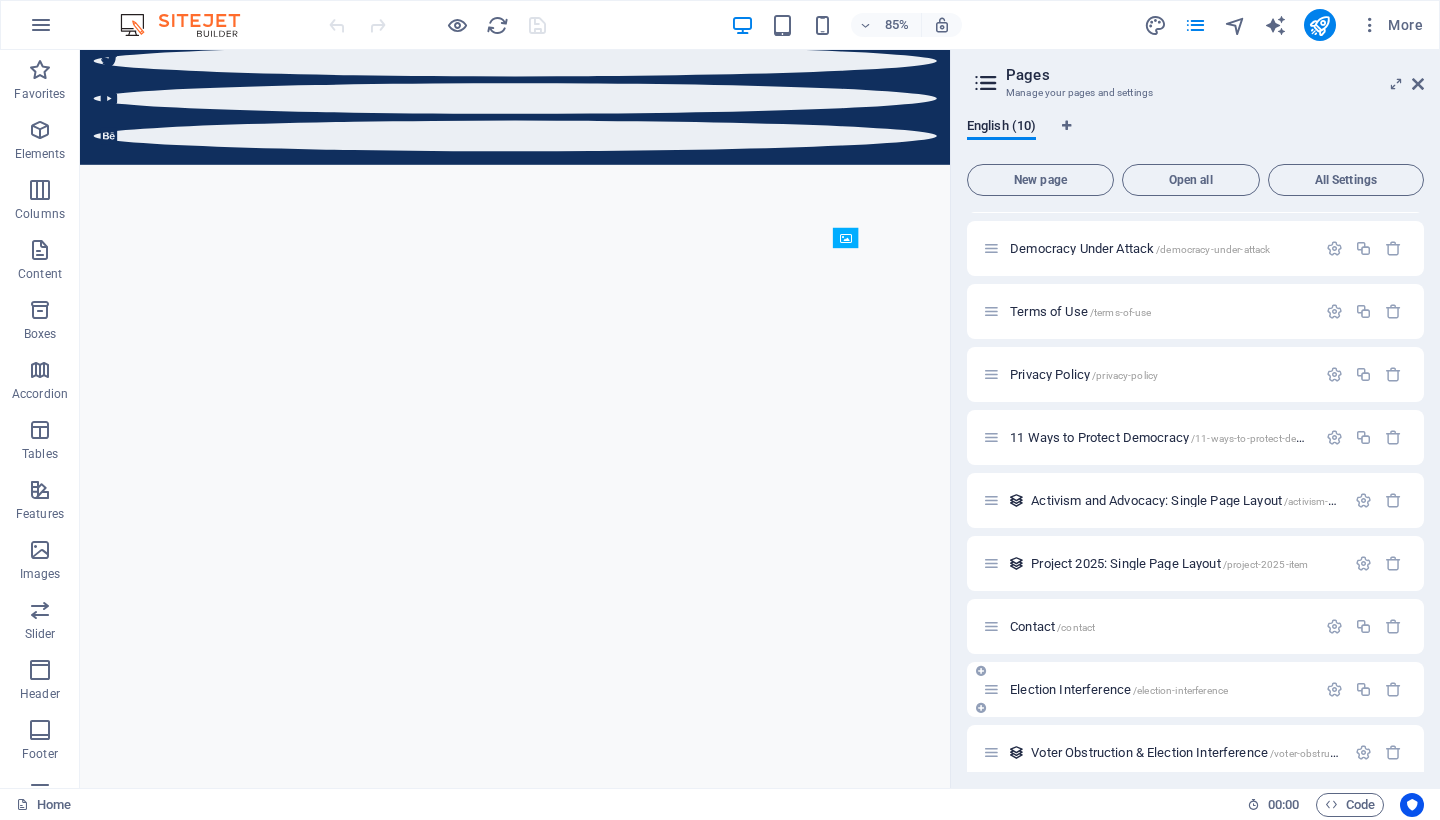 scroll, scrollTop: 70, scrollLeft: 0, axis: vertical 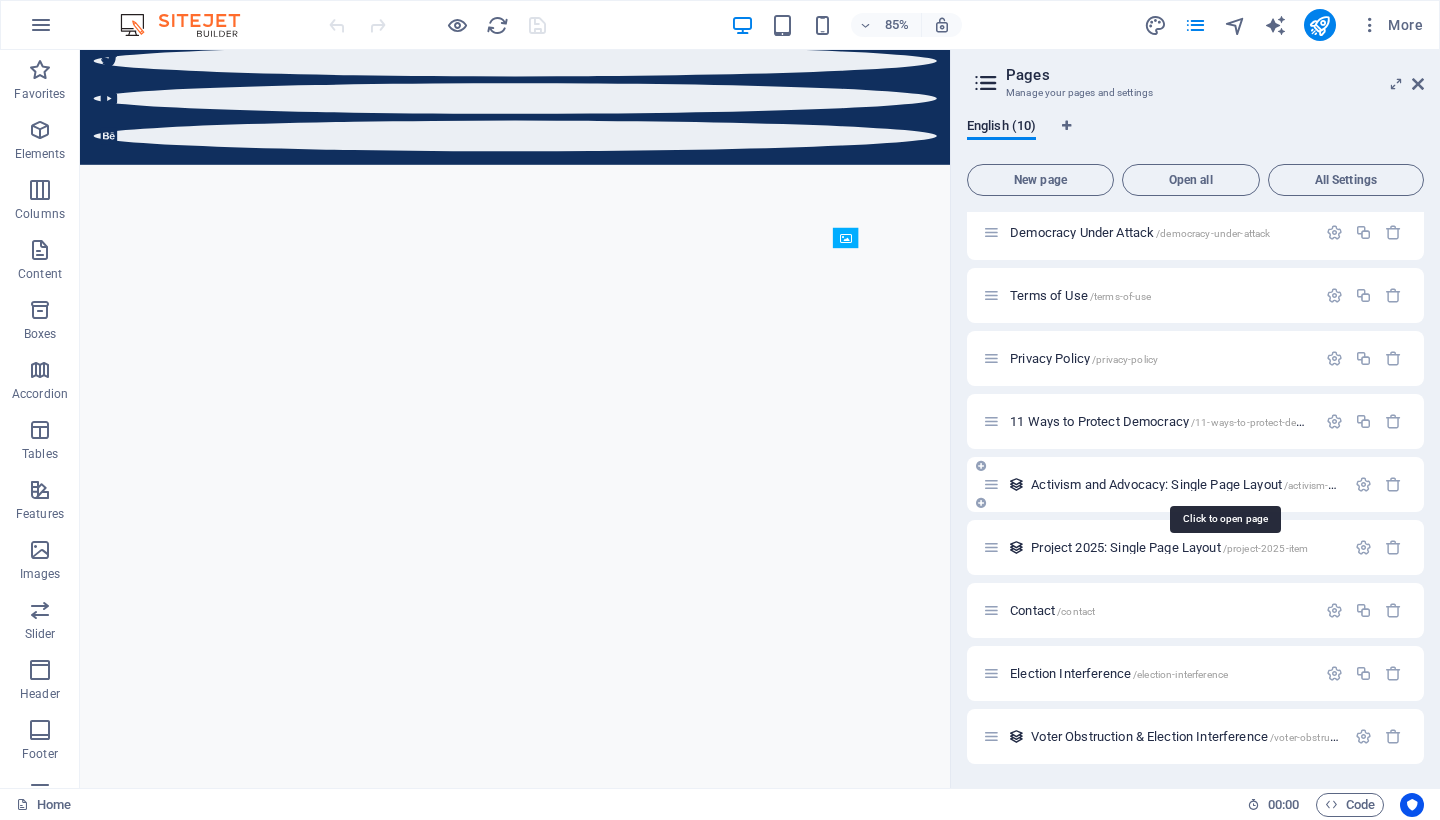 click on "Activism and Advocacy: Single Page Layout /activism-and-advocacy-item" at bounding box center (1222, 484) 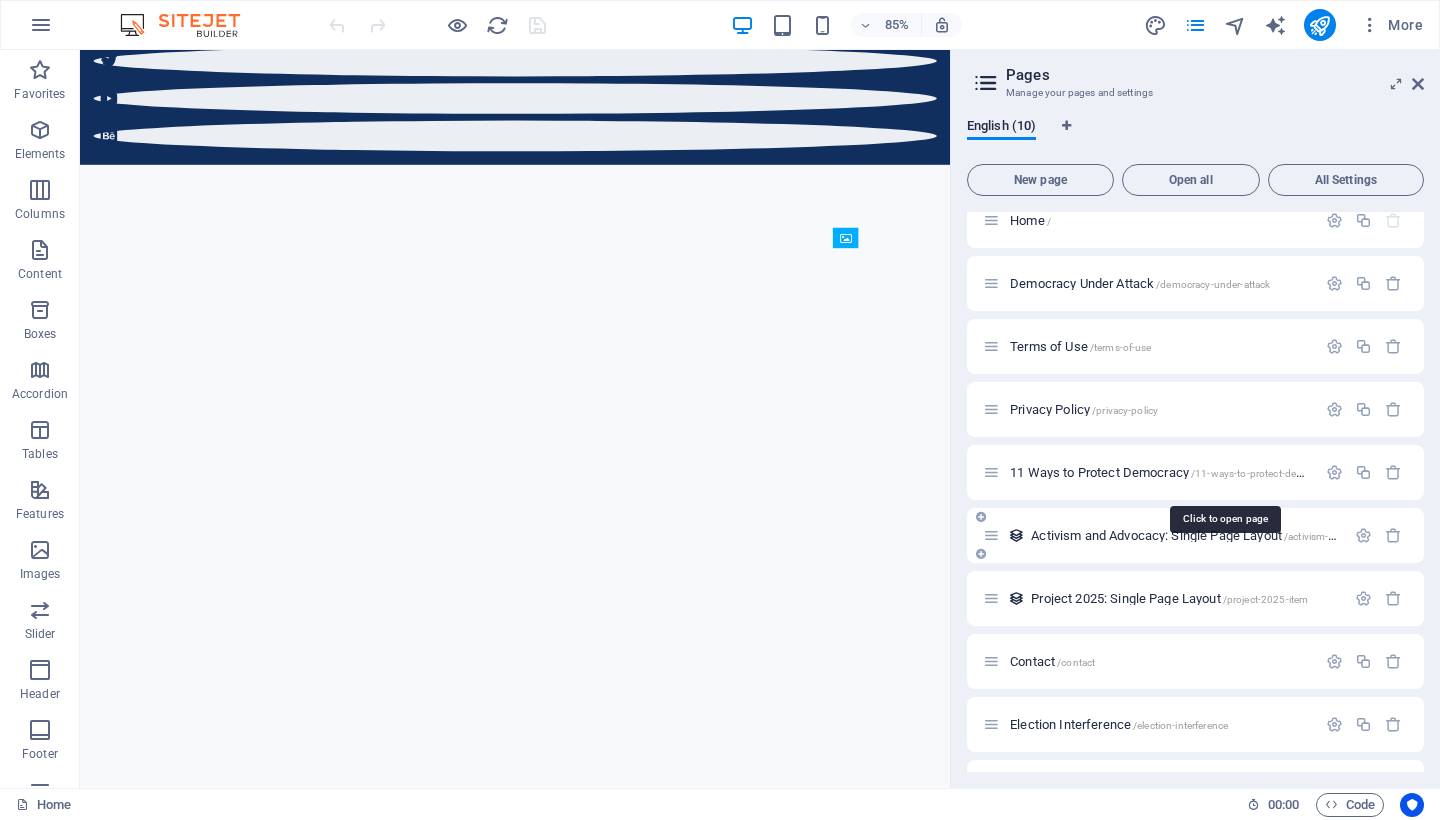click on "Home / Democracy Under Attack /democracy-under-attack Terms of Use /terms-of-use Privacy Policy /privacy-policy 11 Ways to Protect Democracy /11-ways-to-protect-democracy Activism and Advocacy: Single Page Layout /activism-and-advocacy-item Project 2025: Single Page Layout /project-2025-item Contact /contact Election Interference /election-interference Voter Obstruction & Election Interference /voter-obstruction-election-interference-item" at bounding box center (1195, 504) 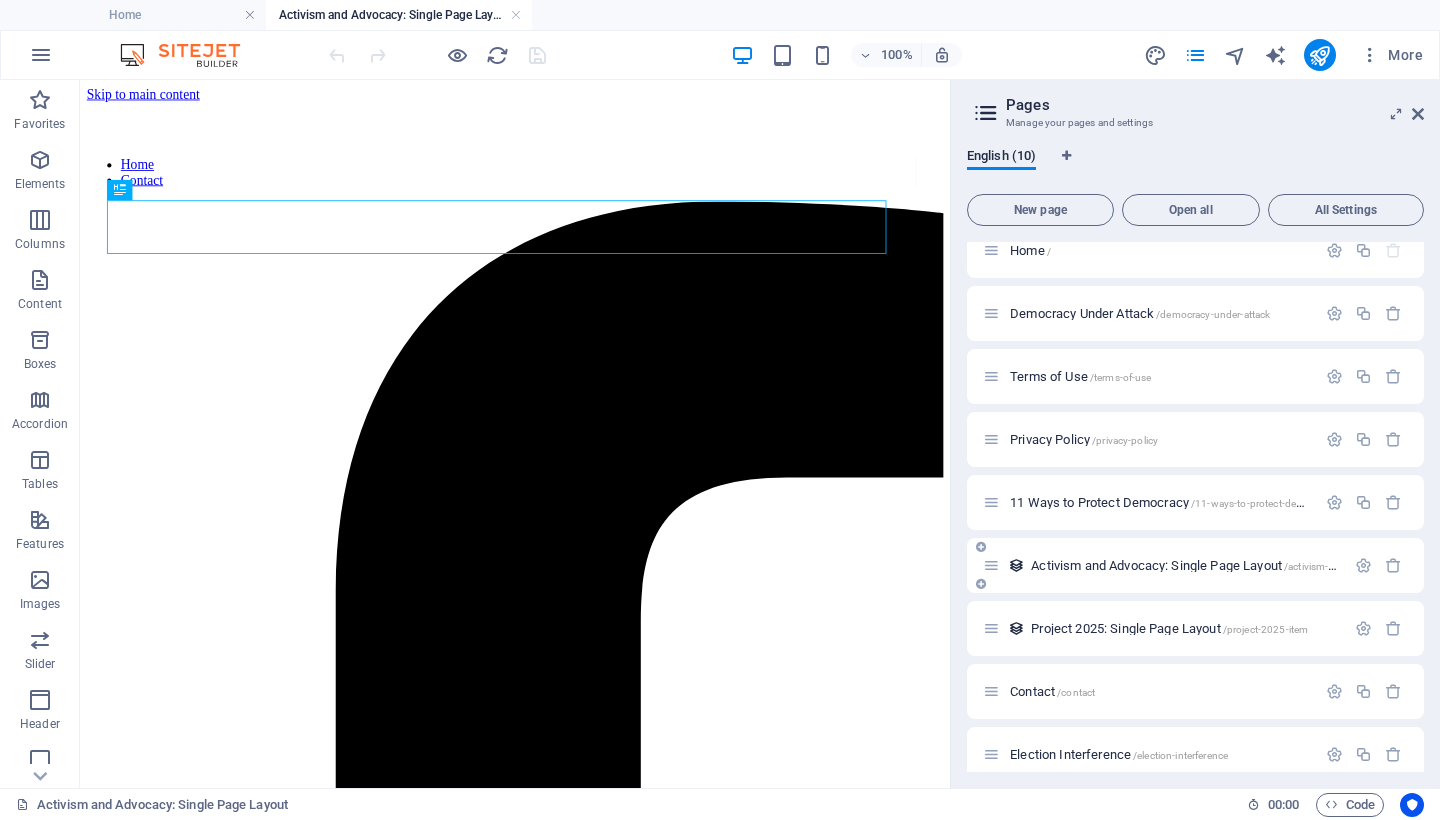 scroll, scrollTop: 0, scrollLeft: 0, axis: both 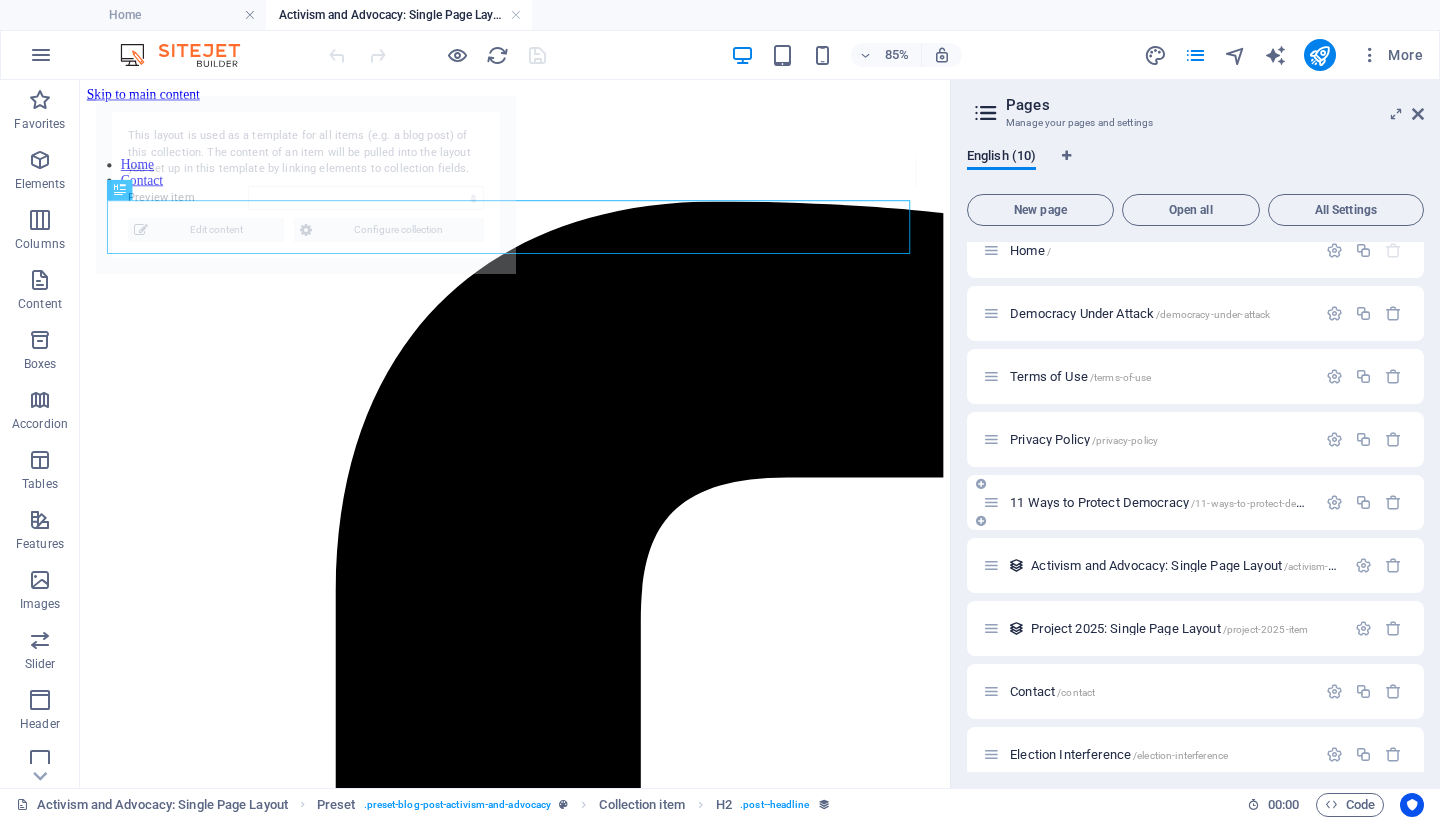 select on "688fa9cda1a905c386069d1c" 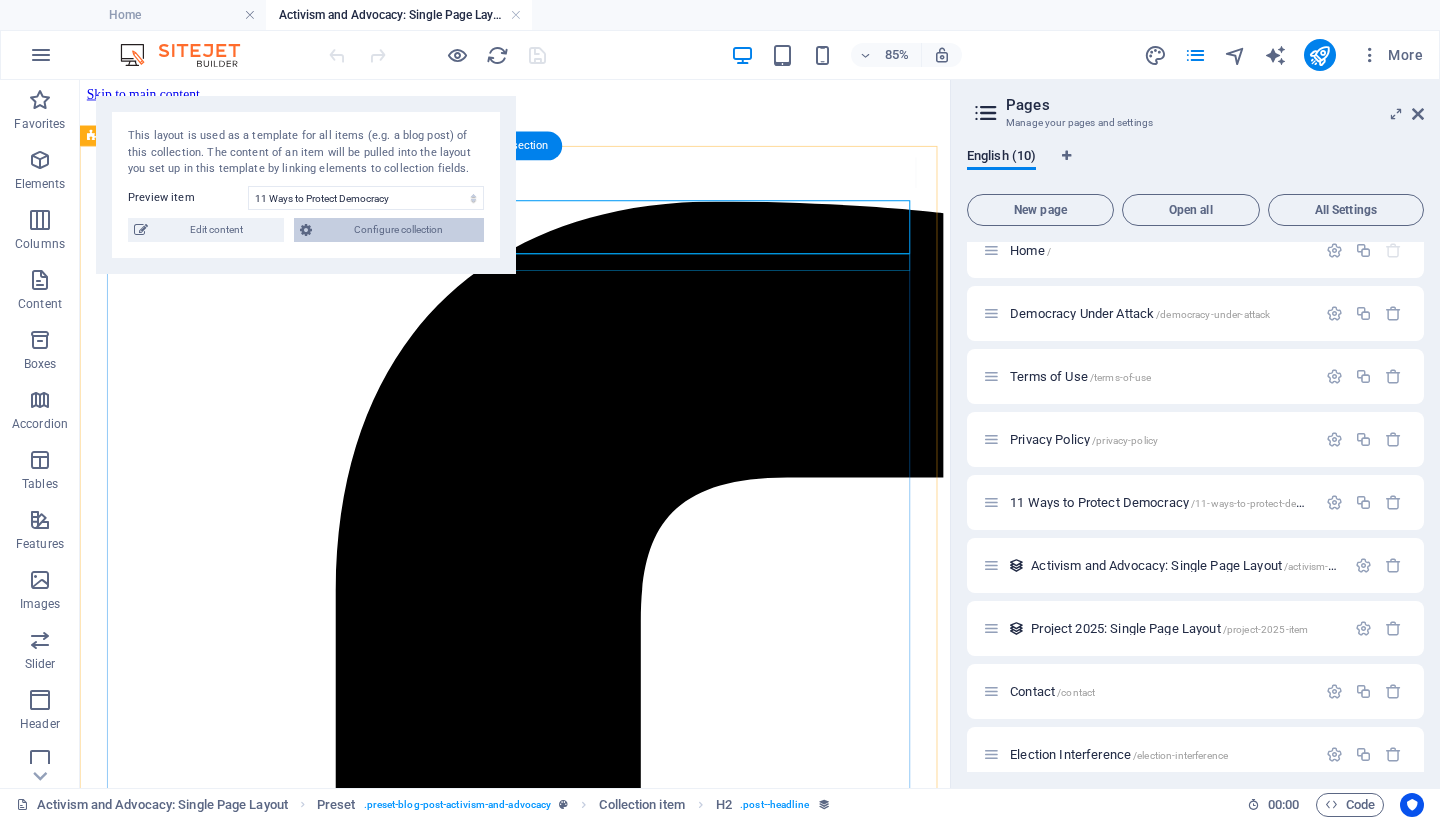 click on "Configure collection" at bounding box center [398, 230] 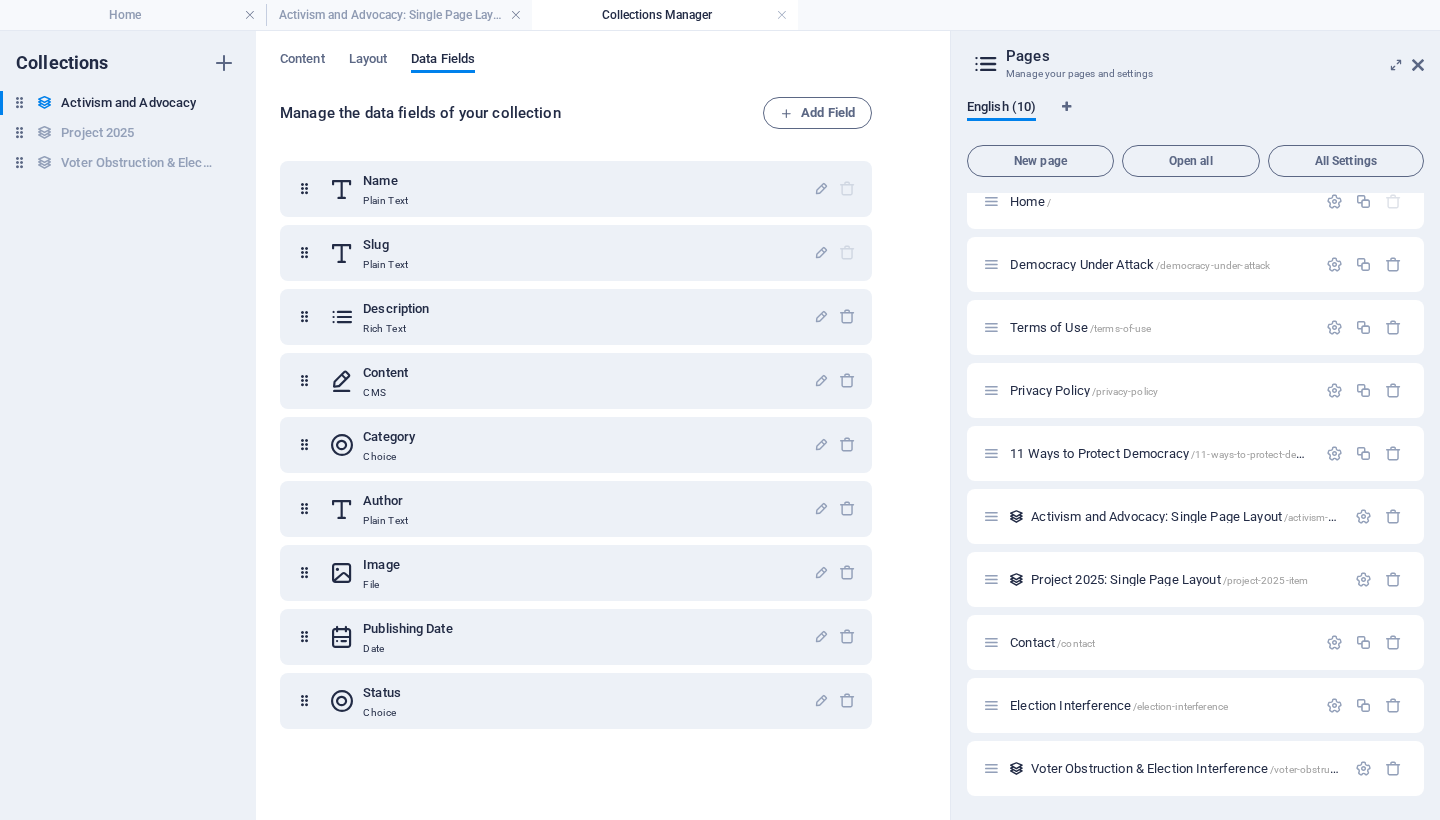 click on "Content Layout Data Fields Manage the data fields of your collection Add Field Name Plain Text Slug Plain Text Description Rich Text Content CMS Category Choice Author Plain Text Image File Publishing Date Date Status Choice" at bounding box center [603, 425] 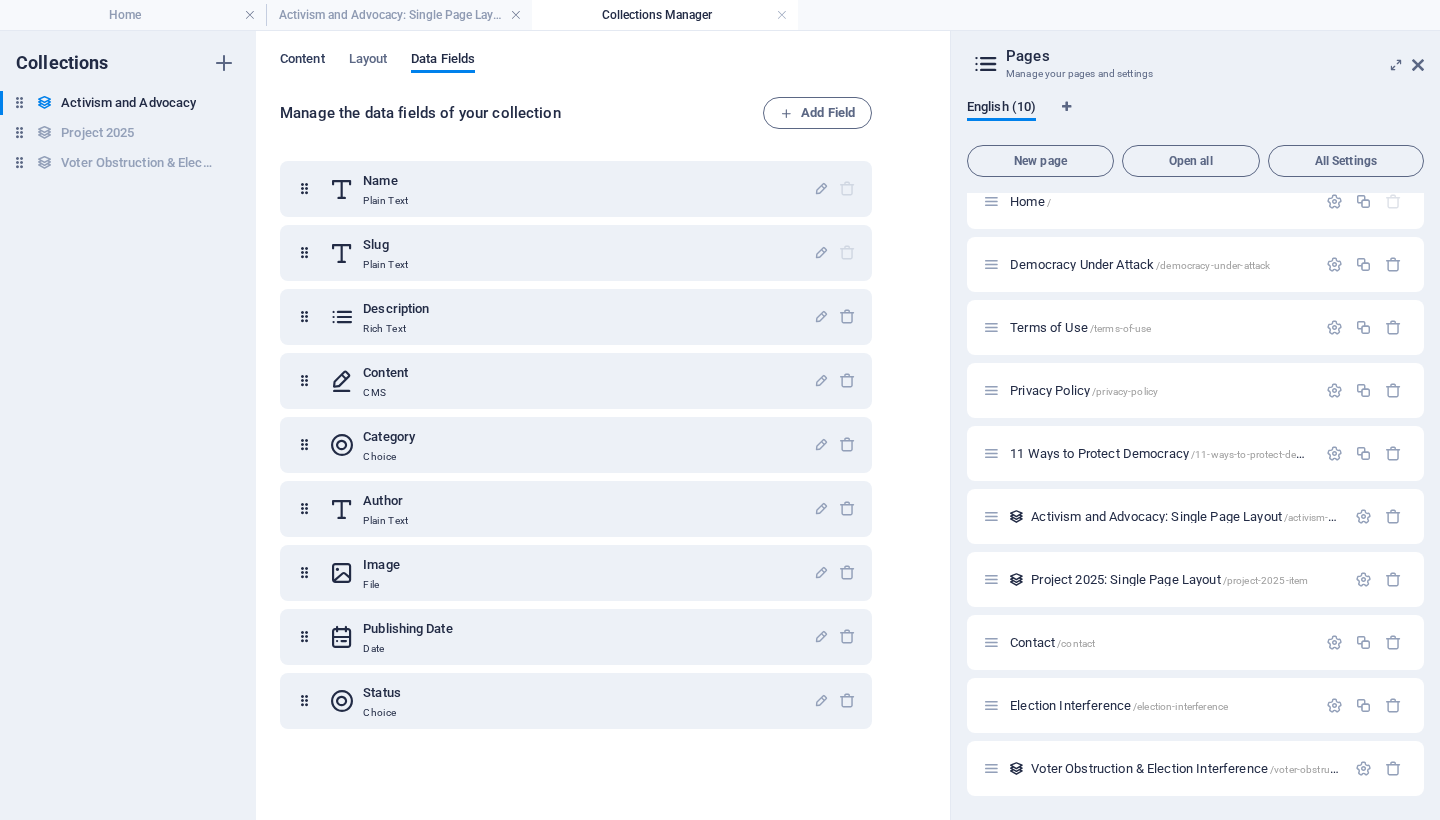 click on "Content" at bounding box center (302, 61) 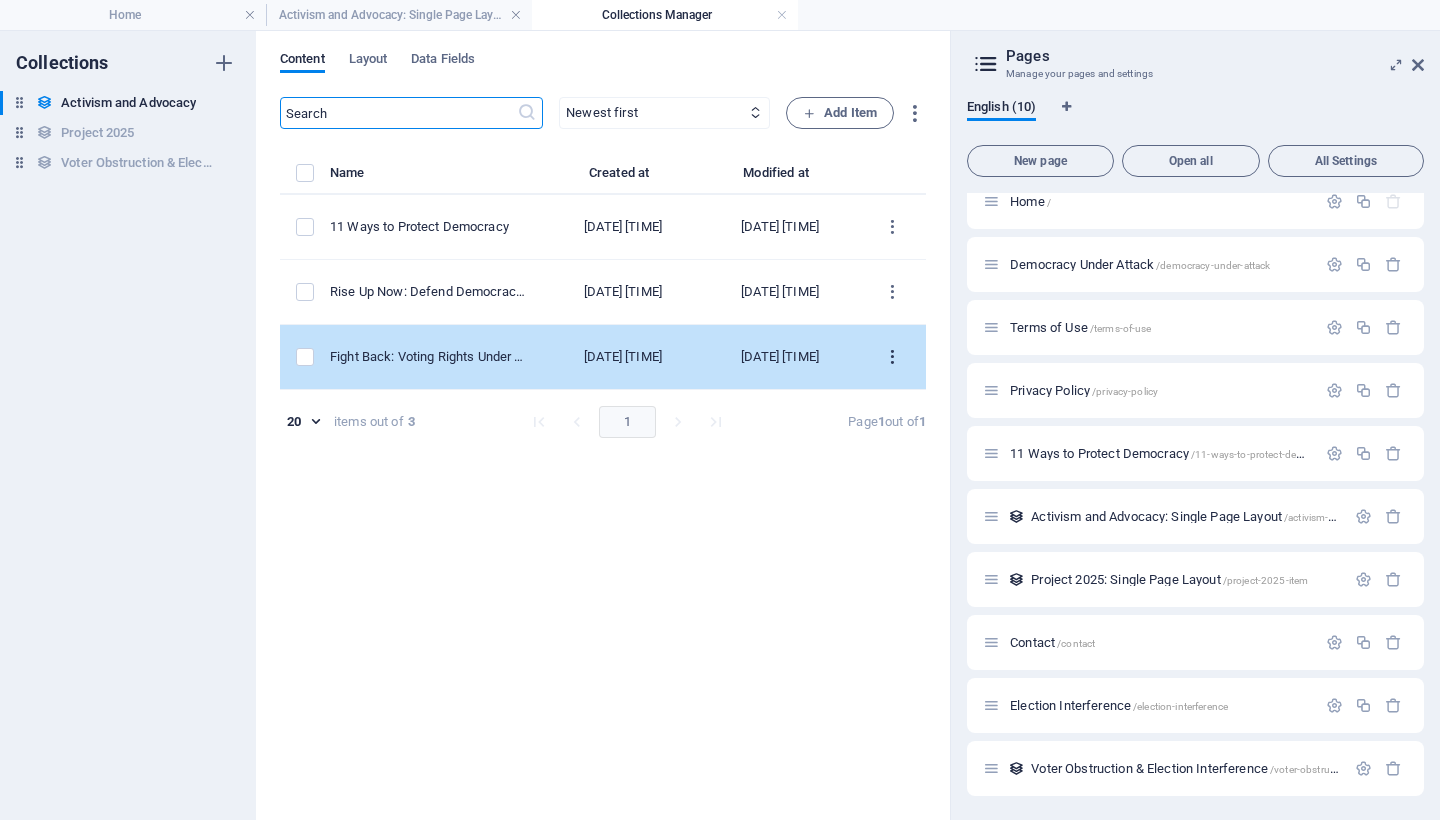 click at bounding box center [892, 357] 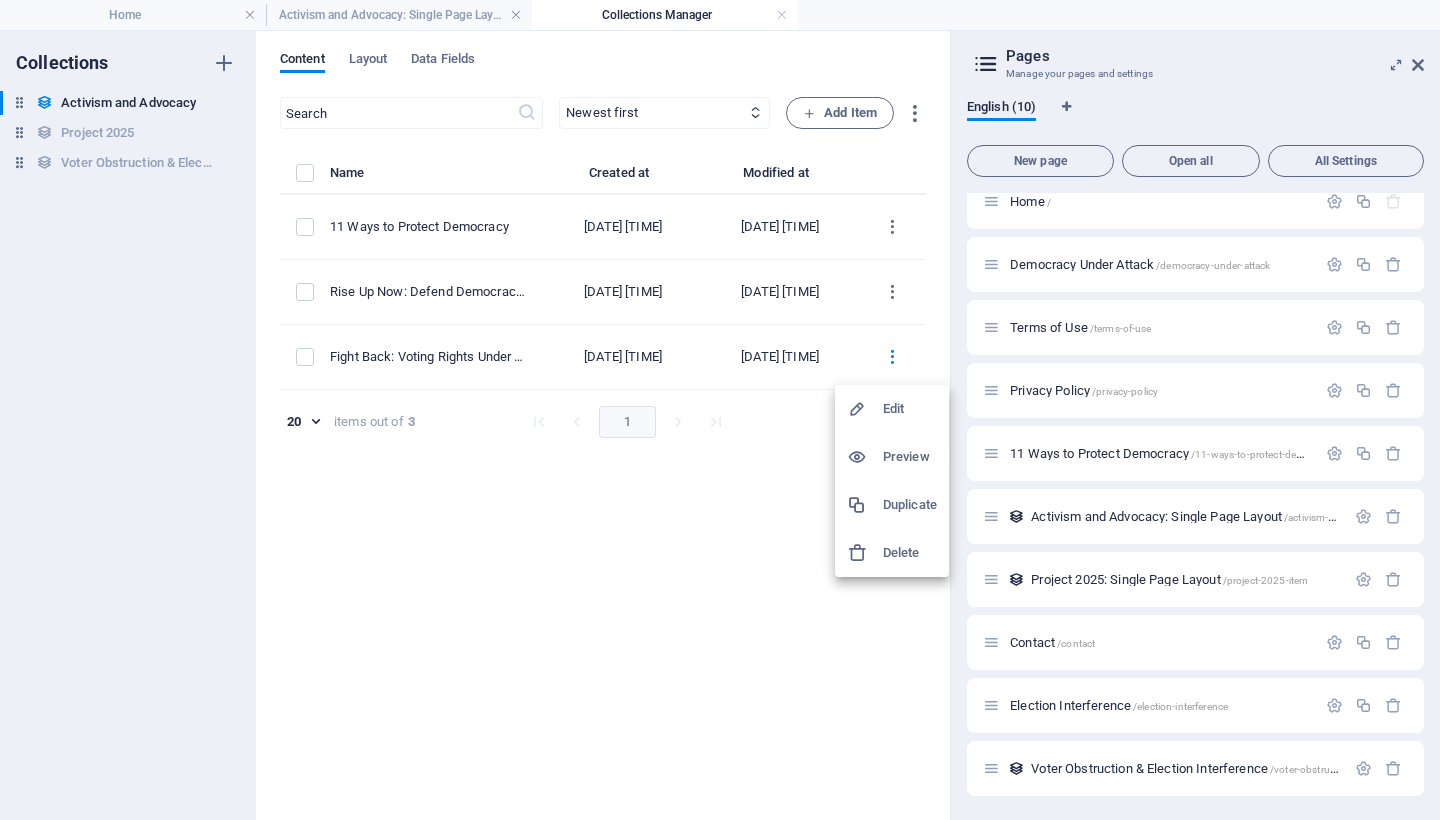 click on "Edit" at bounding box center [910, 409] 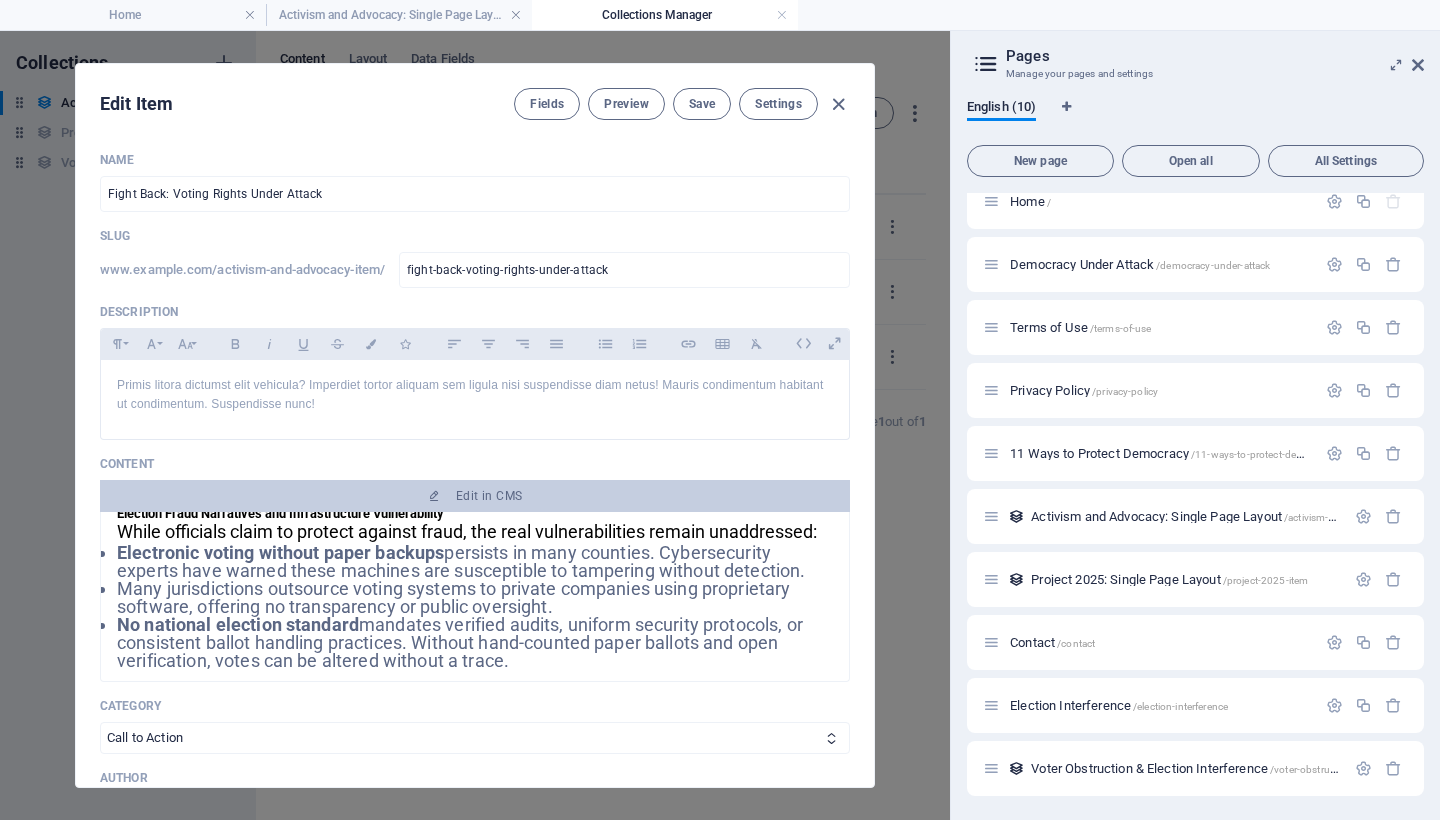 scroll, scrollTop: 1831, scrollLeft: 0, axis: vertical 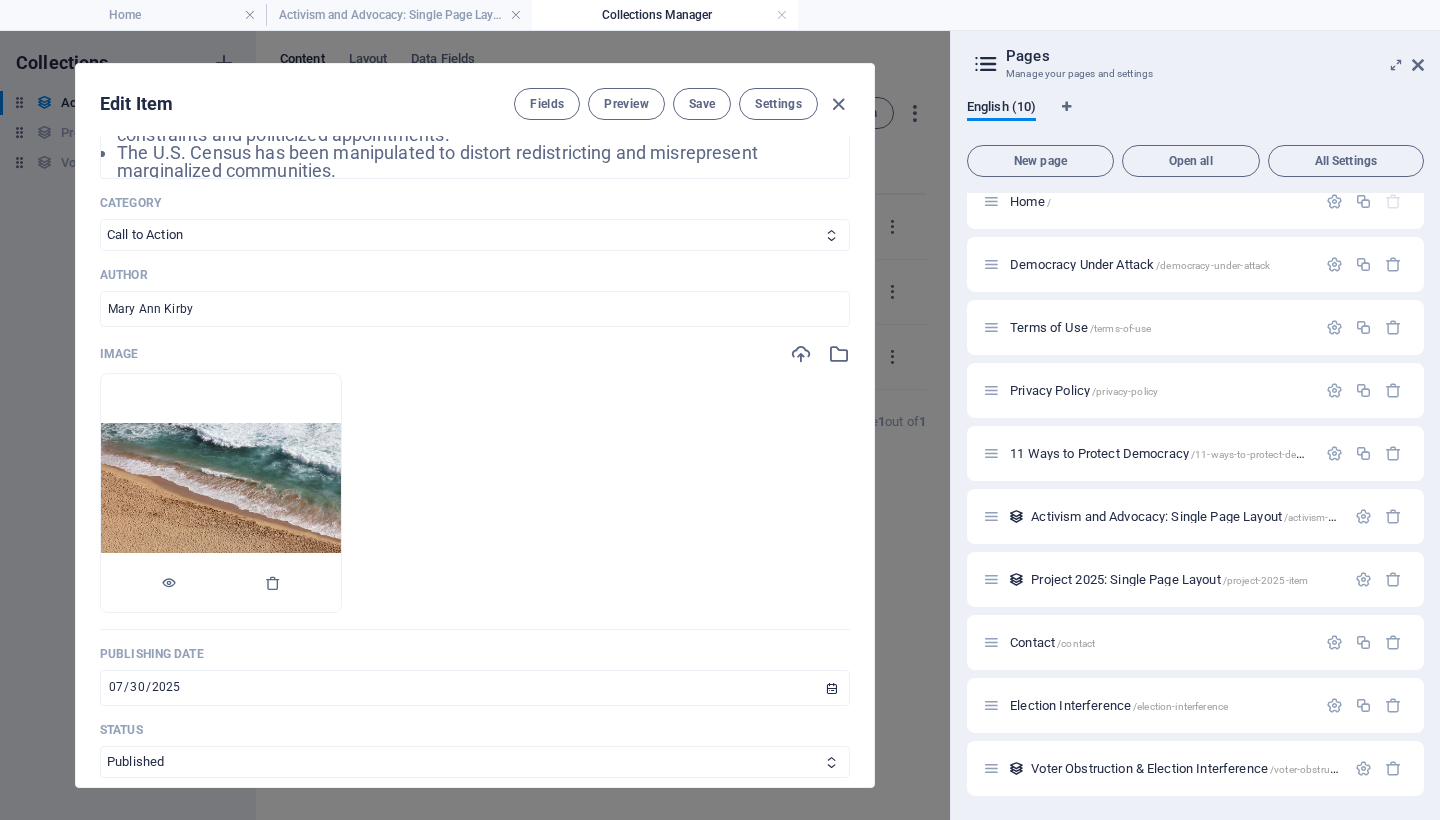click at bounding box center (221, 493) 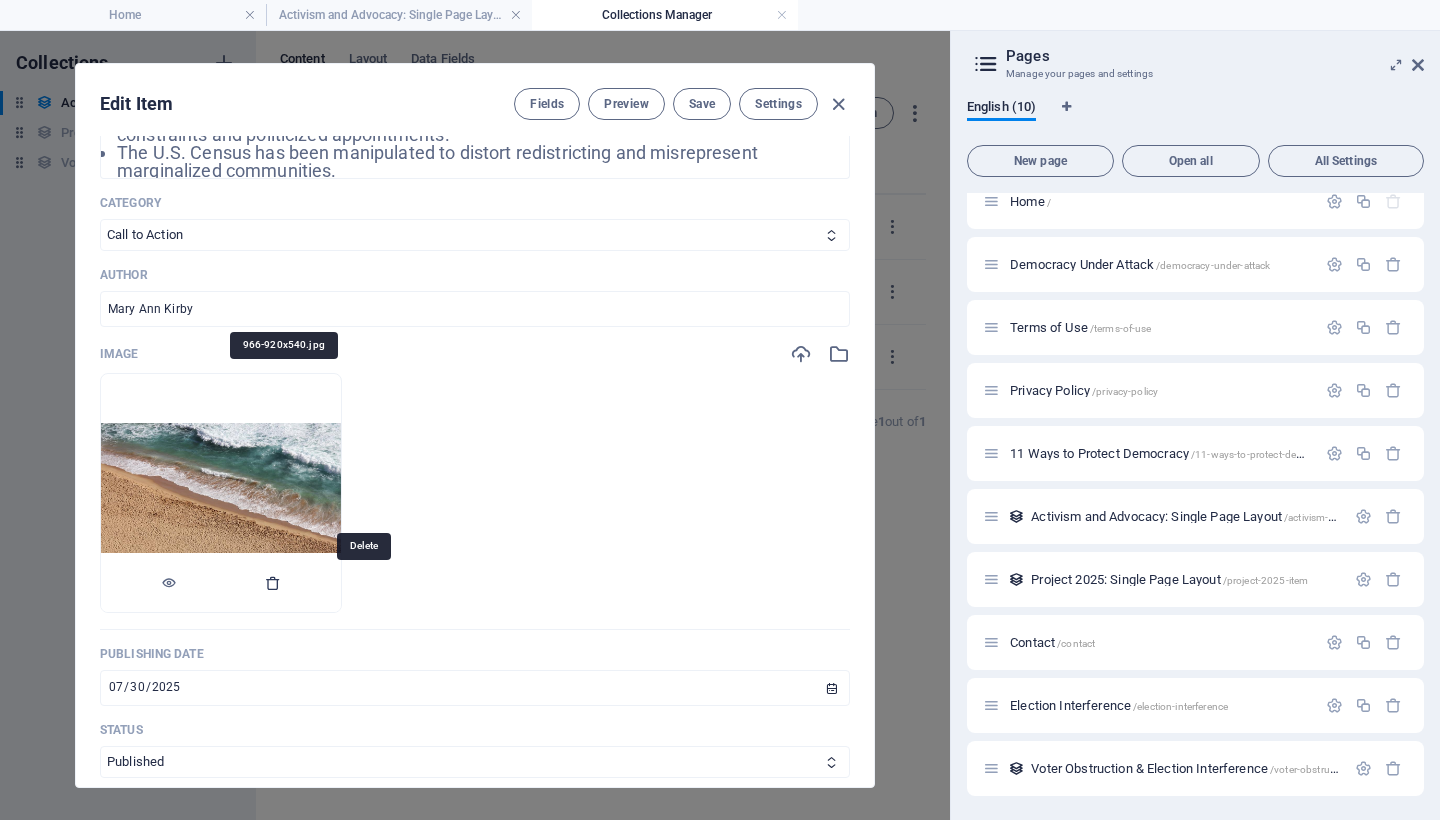 click at bounding box center [273, 583] 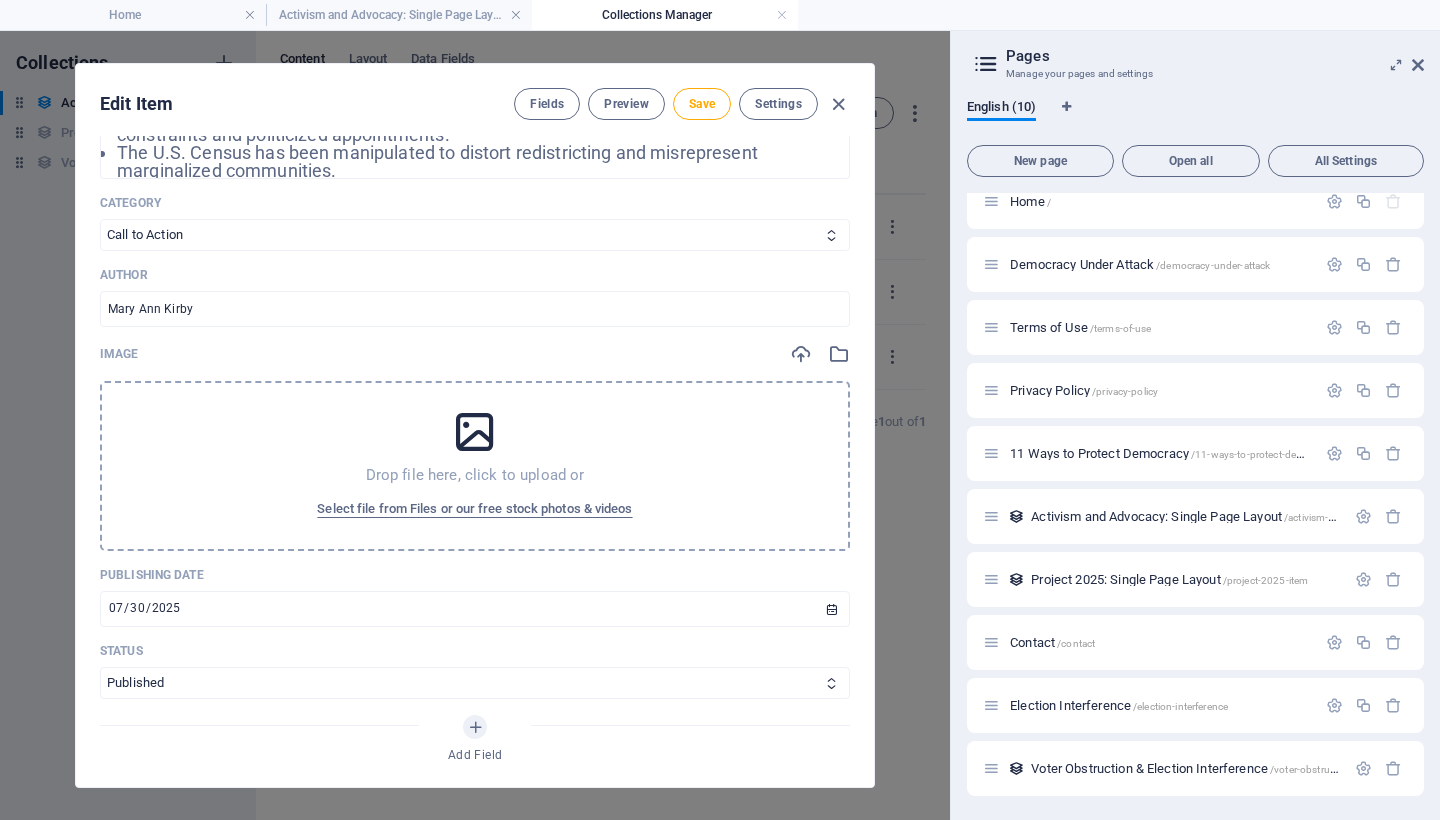 click at bounding box center [475, 432] 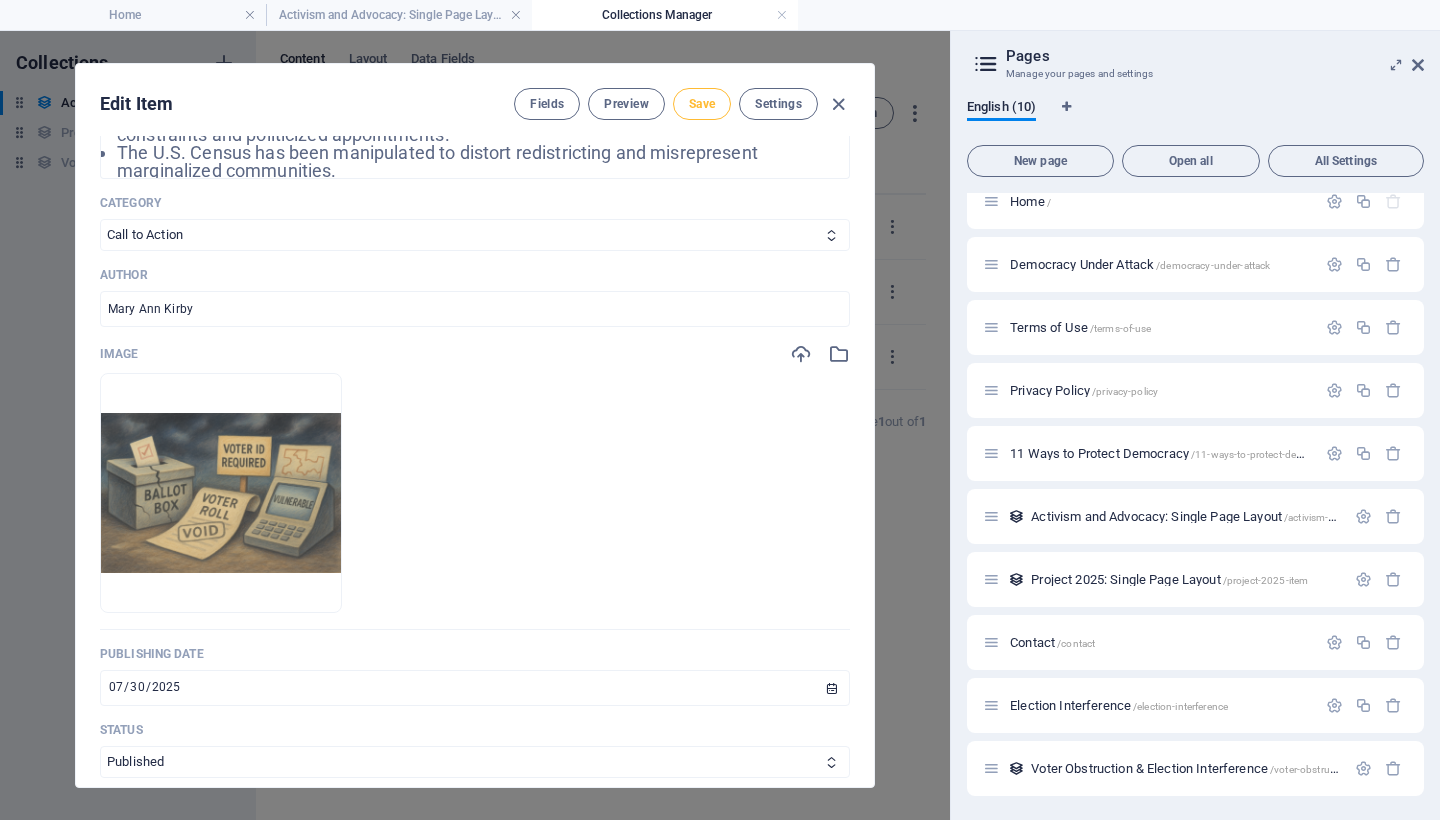 click on "Save" at bounding box center (702, 104) 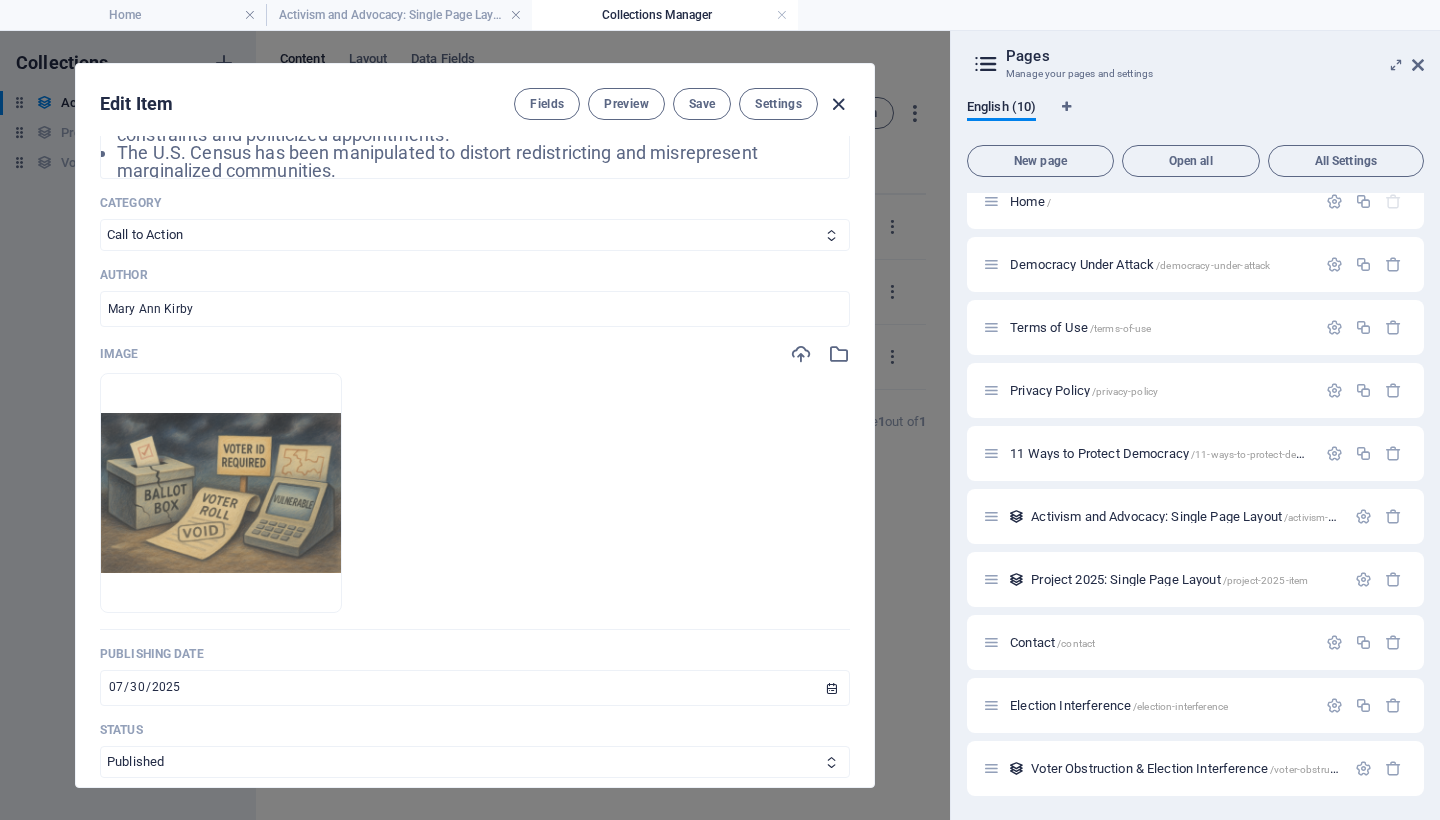 click at bounding box center (838, 104) 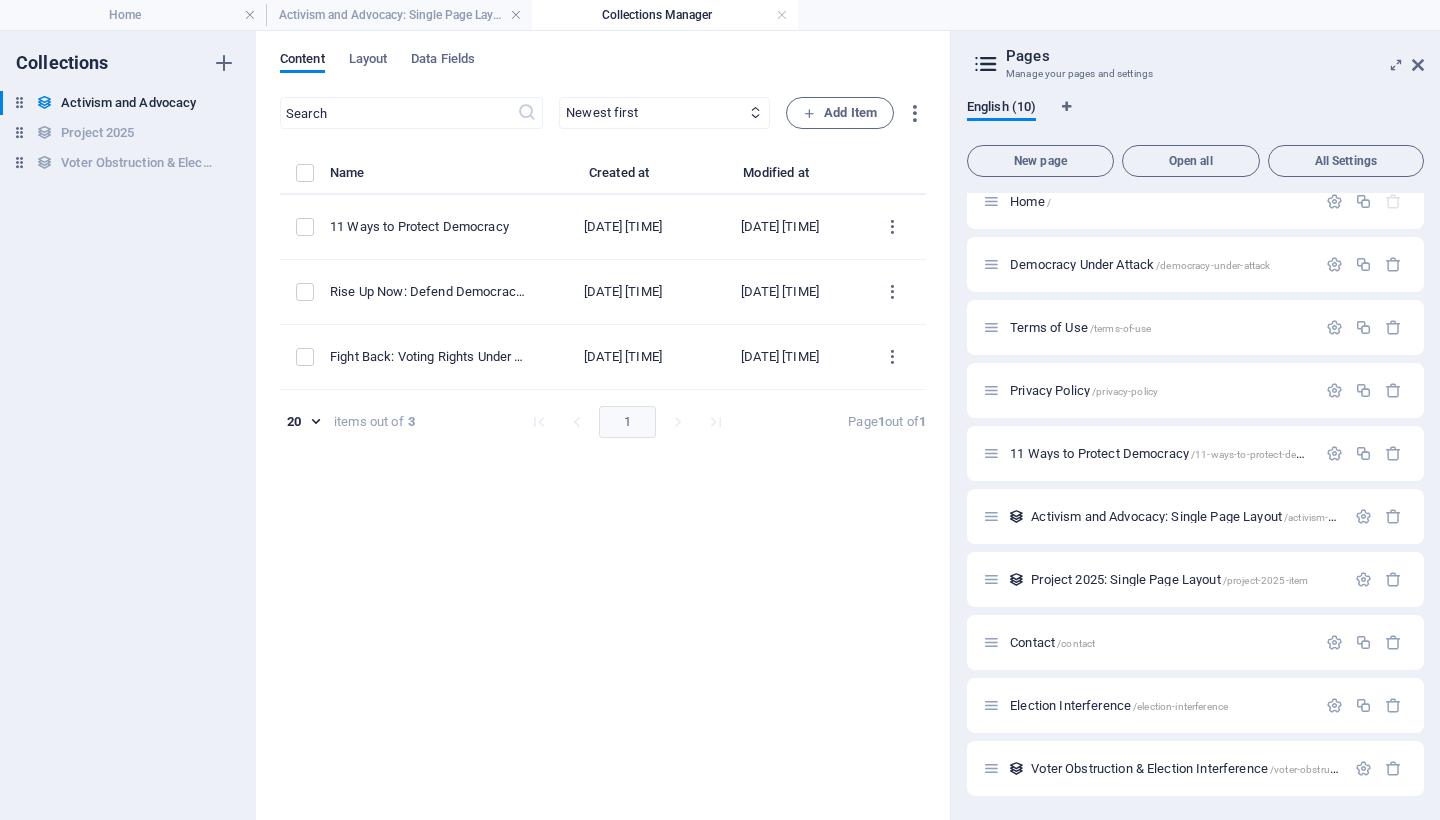 type on "2025-08-05" 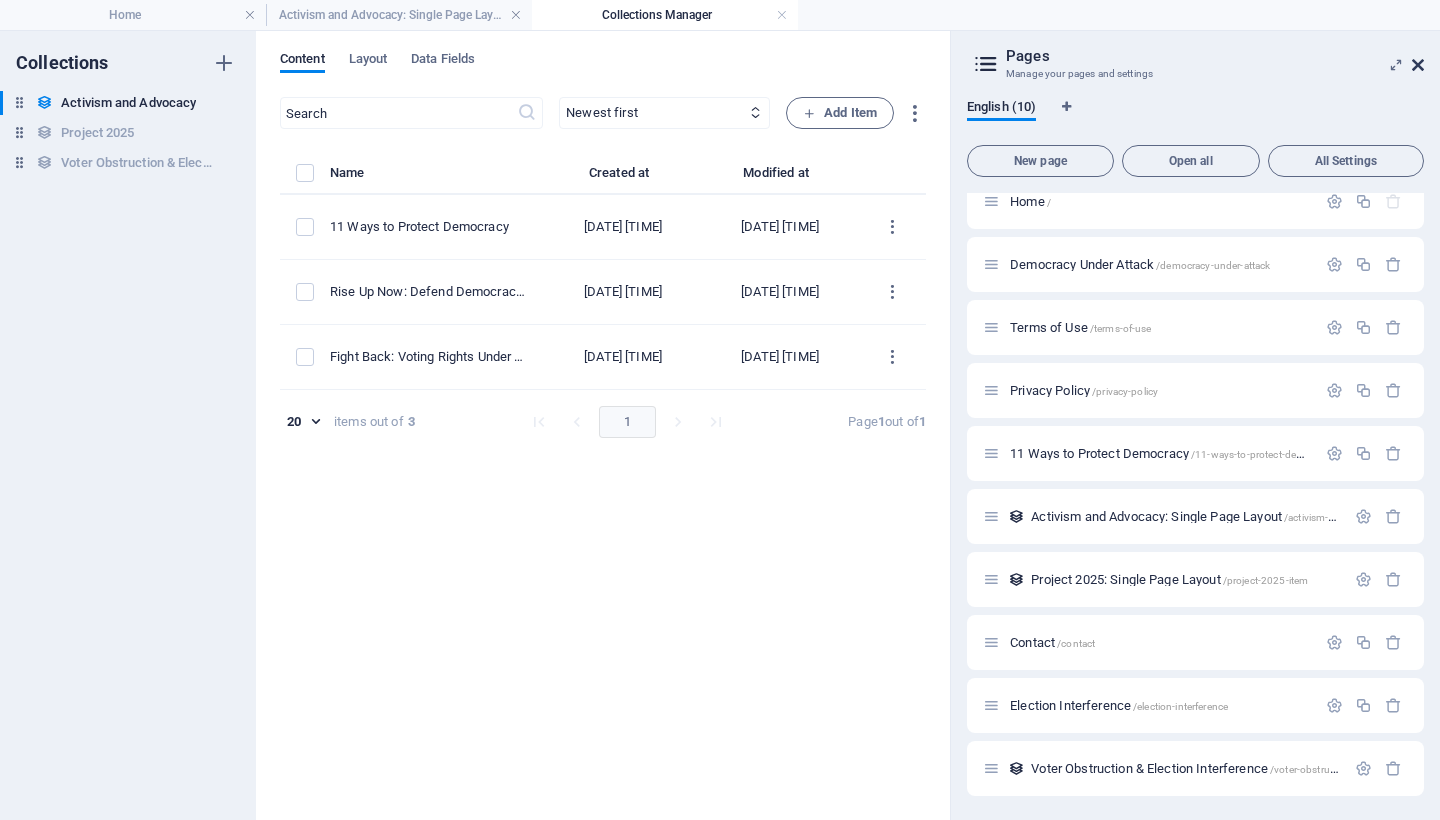 click at bounding box center (1418, 65) 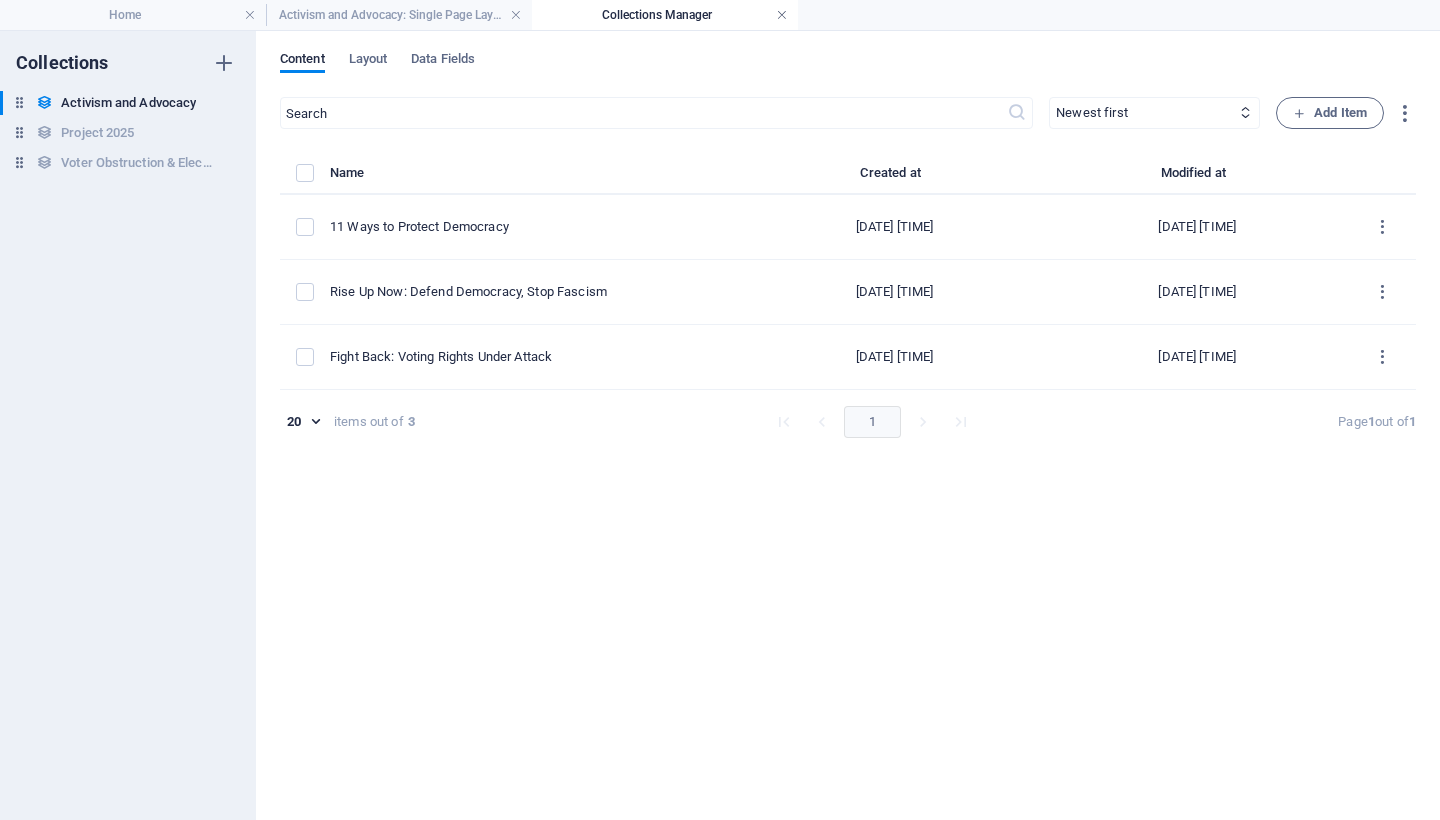 click at bounding box center (782, 15) 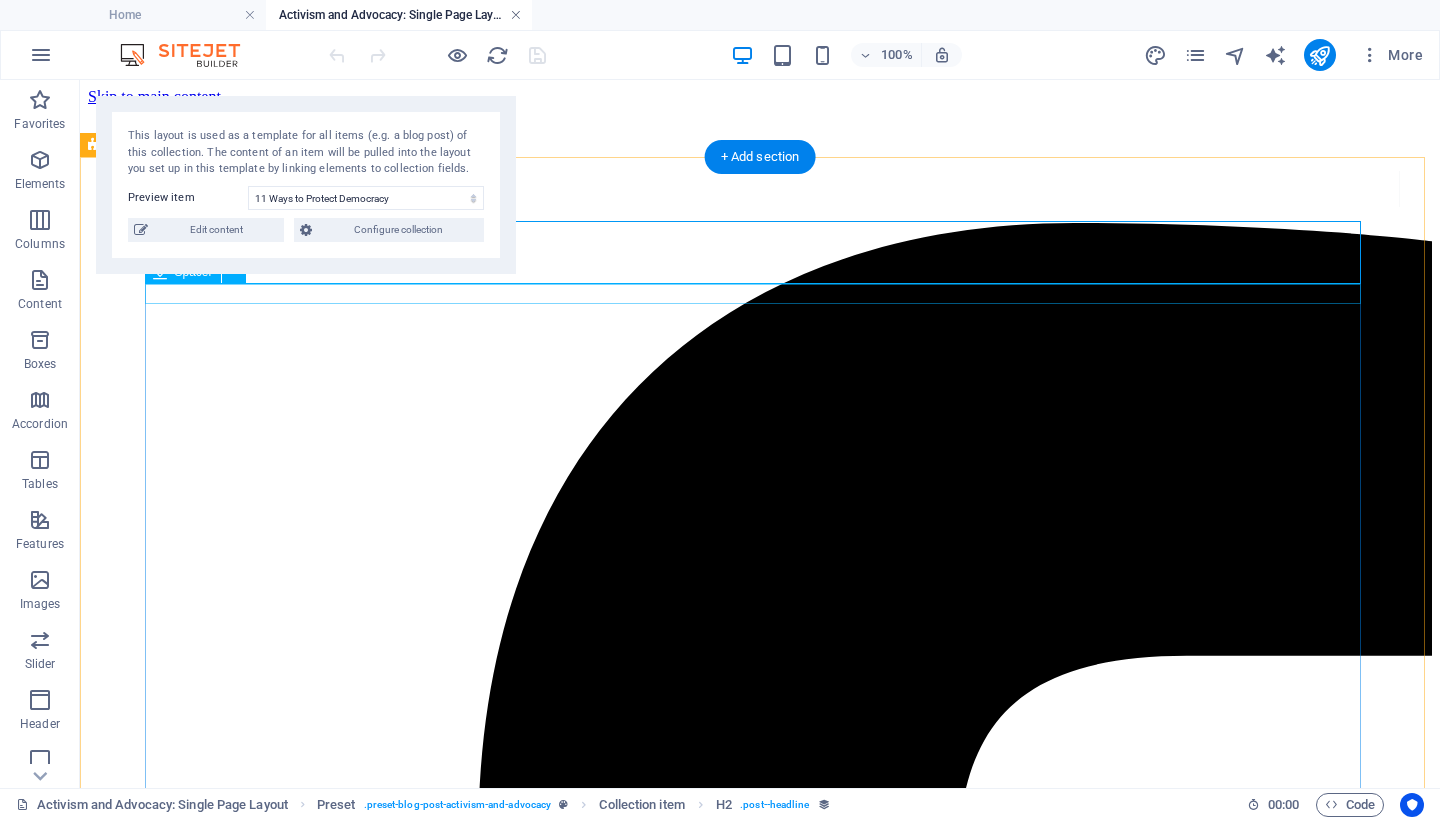 click at bounding box center [516, 15] 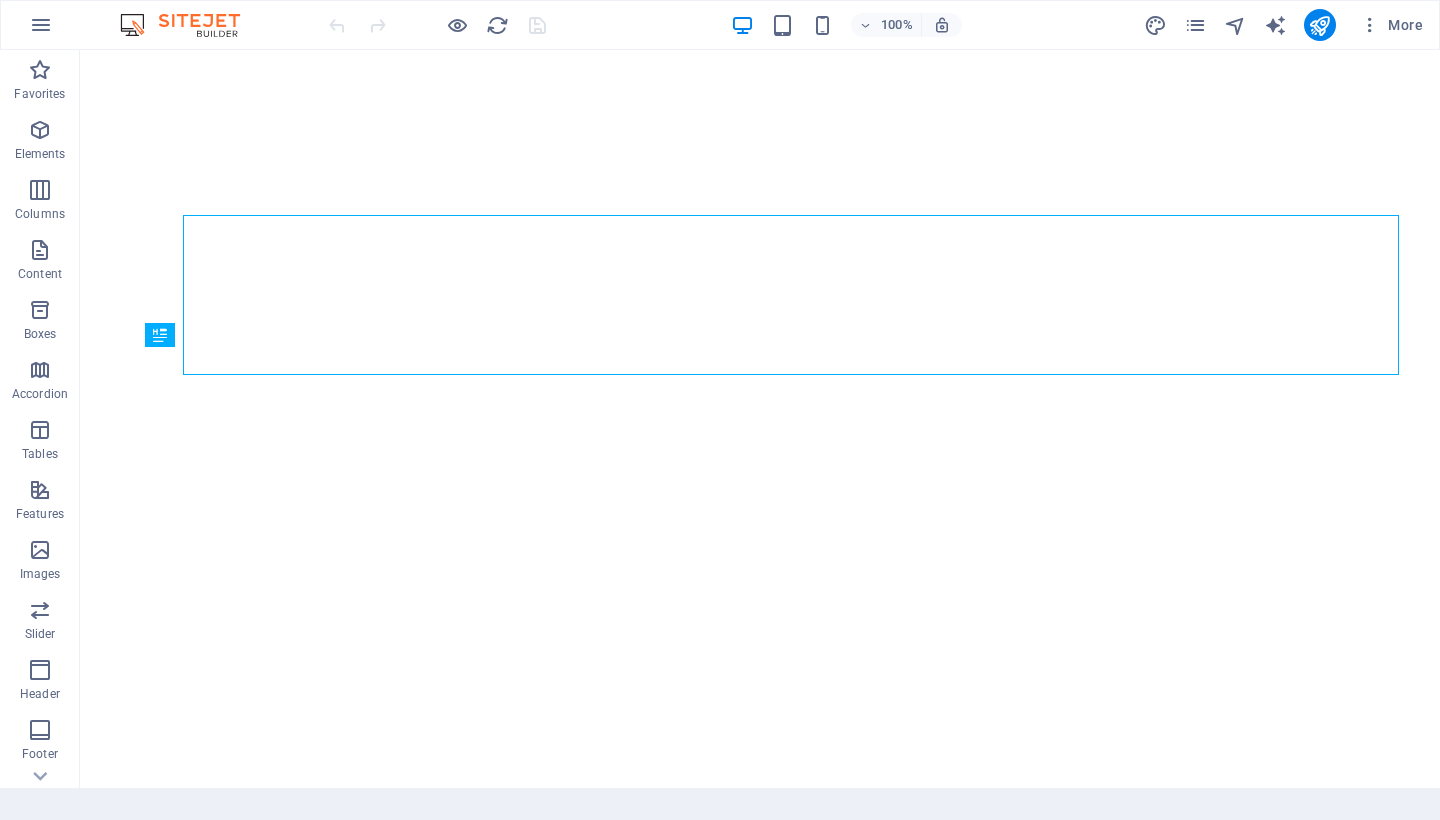 scroll, scrollTop: 0, scrollLeft: 0, axis: both 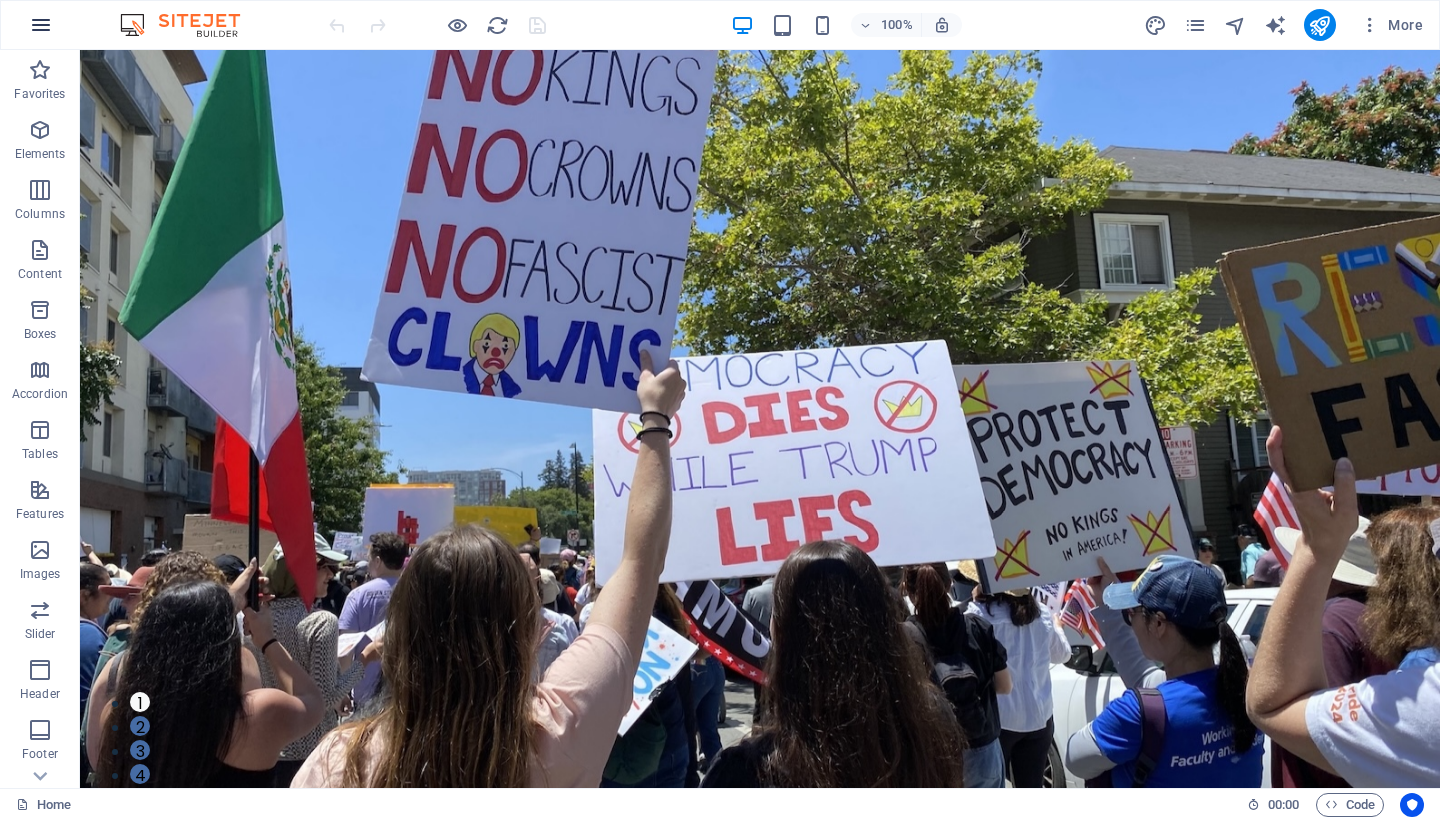 click at bounding box center (41, 25) 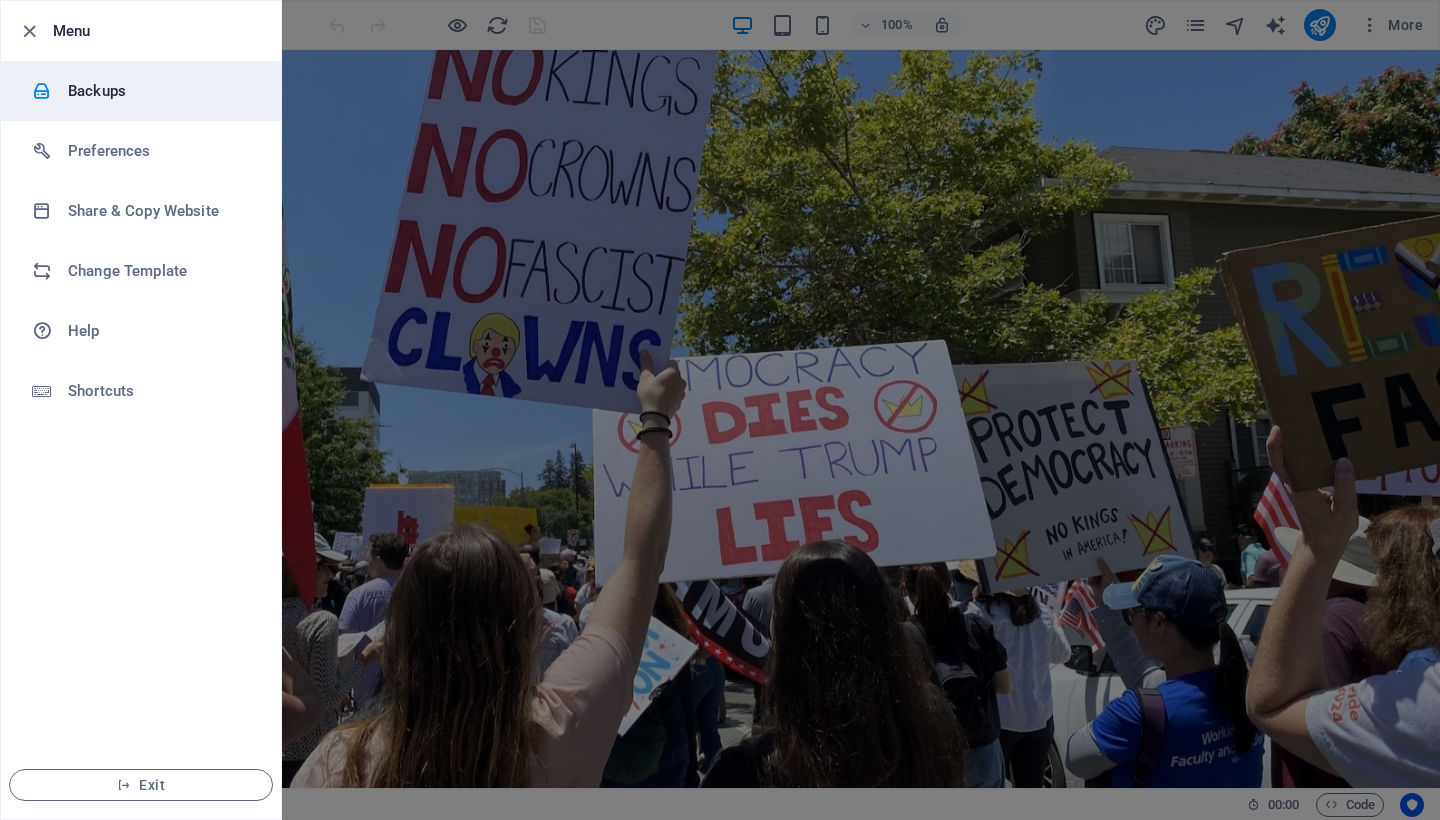 click on "Backups" at bounding box center [160, 91] 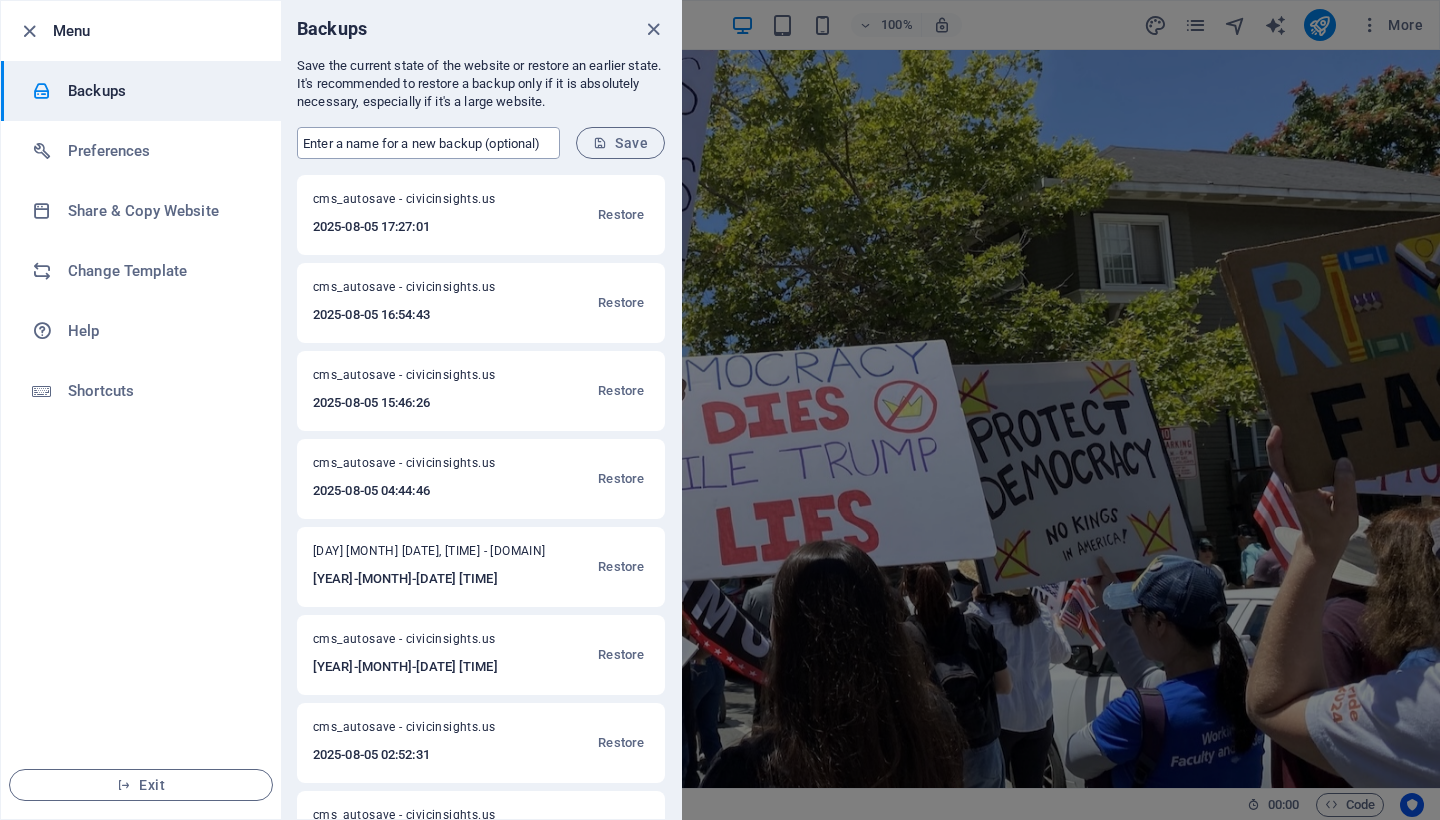 click at bounding box center (428, 143) 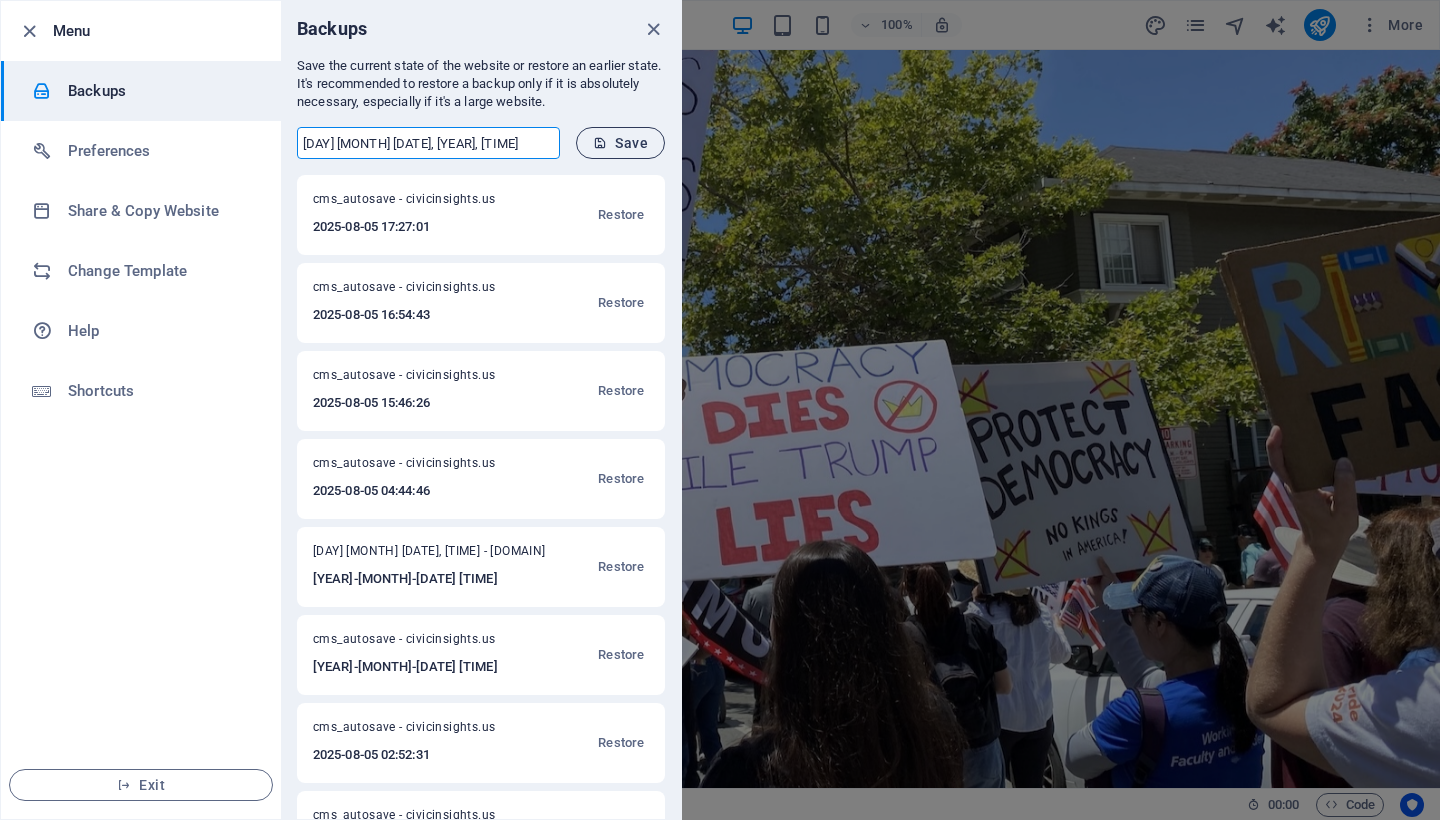 type on "Tue Aug 5, 2025, 9:21am" 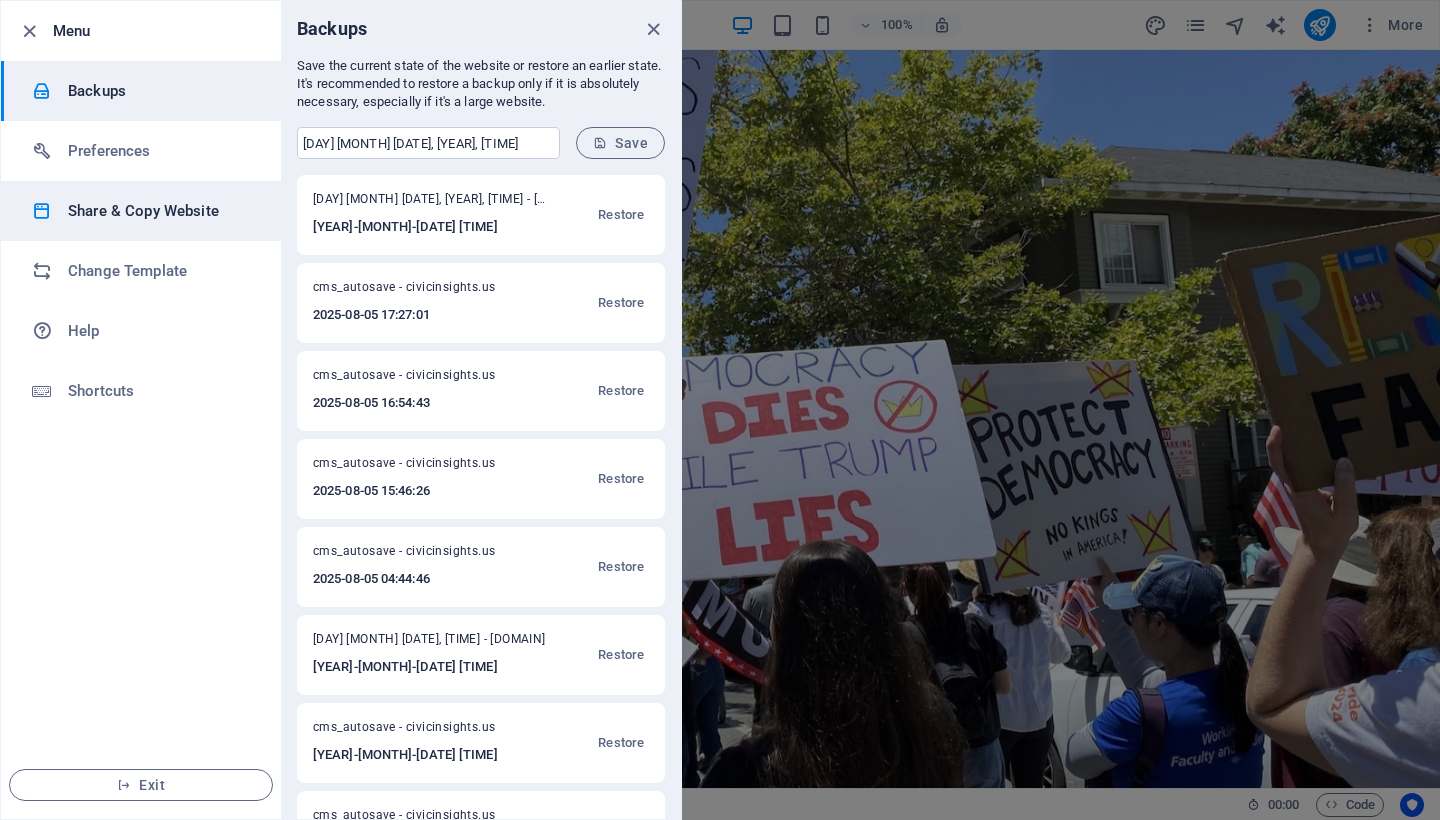 click on "Share & Copy Website" at bounding box center (160, 211) 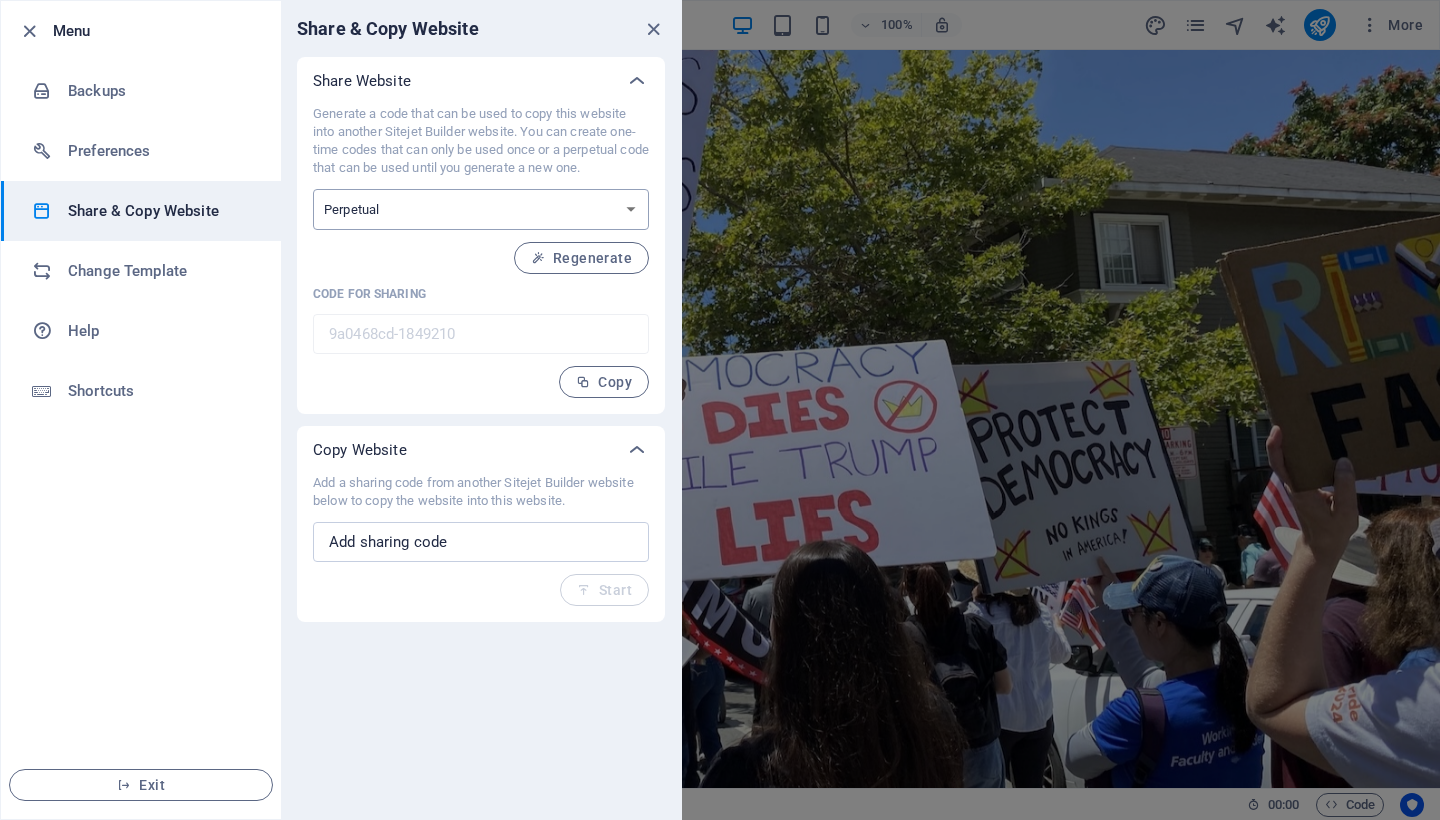 select on "onetime" 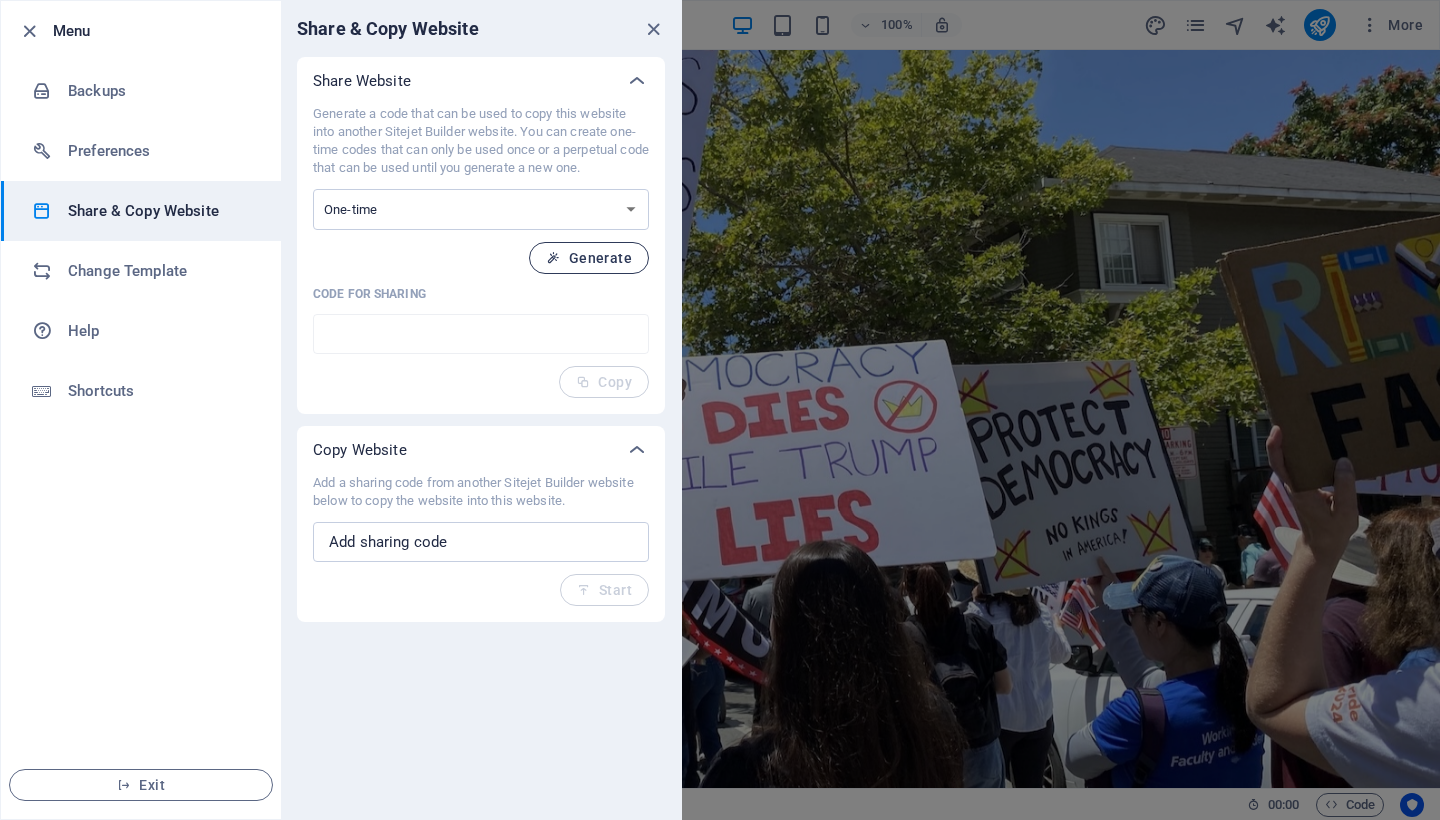 click on "Generate" at bounding box center [589, 258] 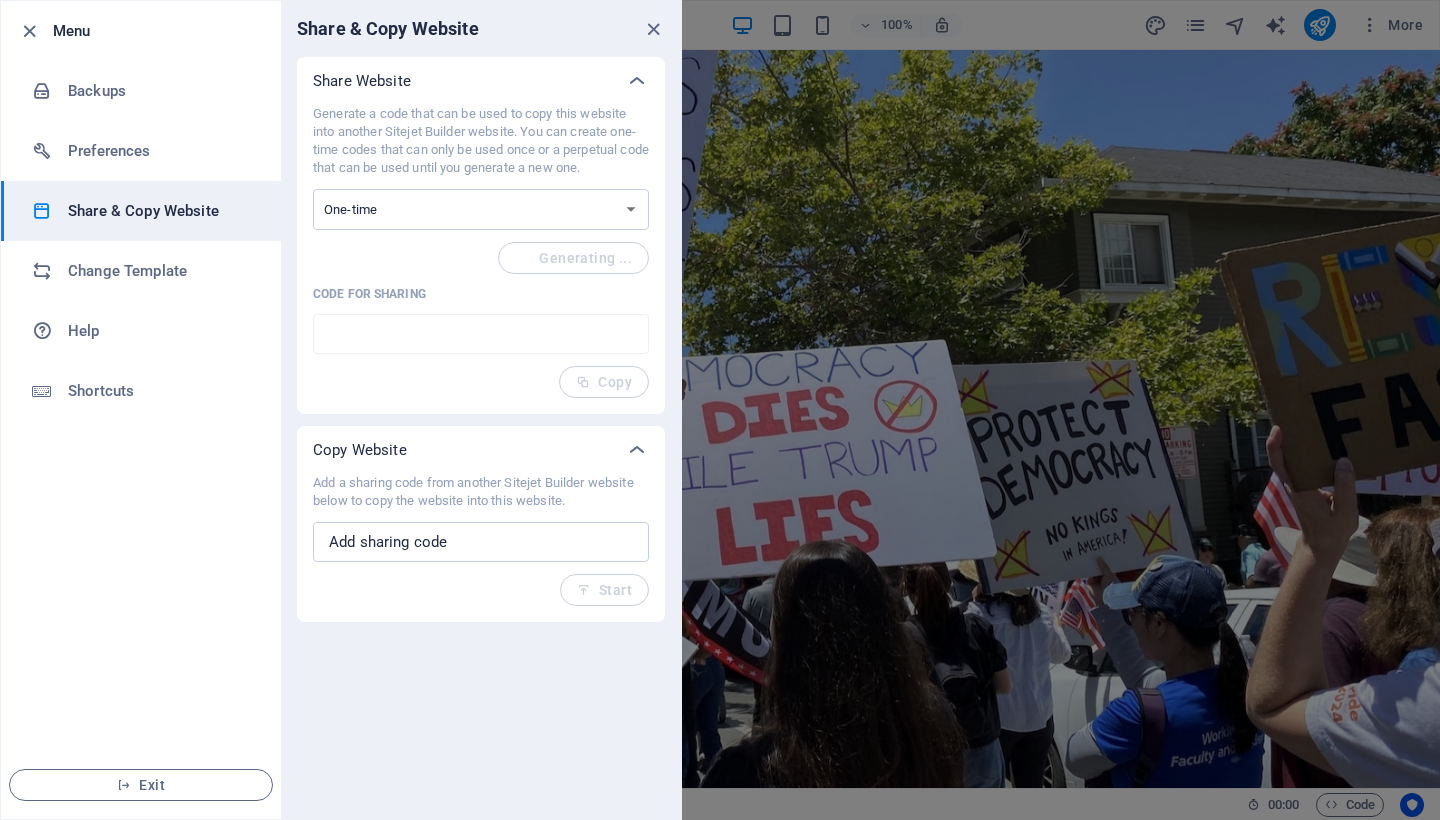 type on "77e66b4c-1849210" 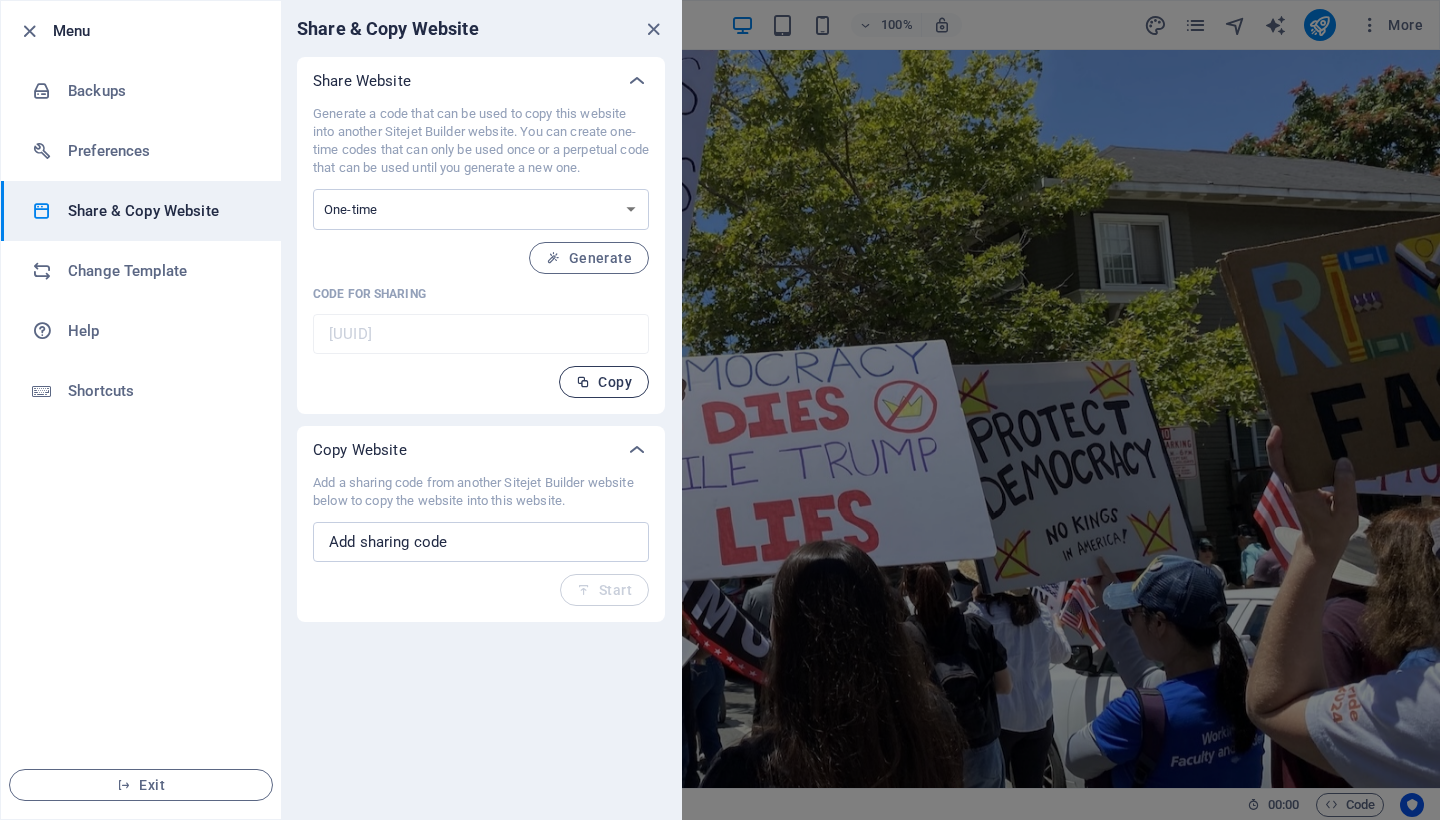 click on "Copy" at bounding box center [604, 382] 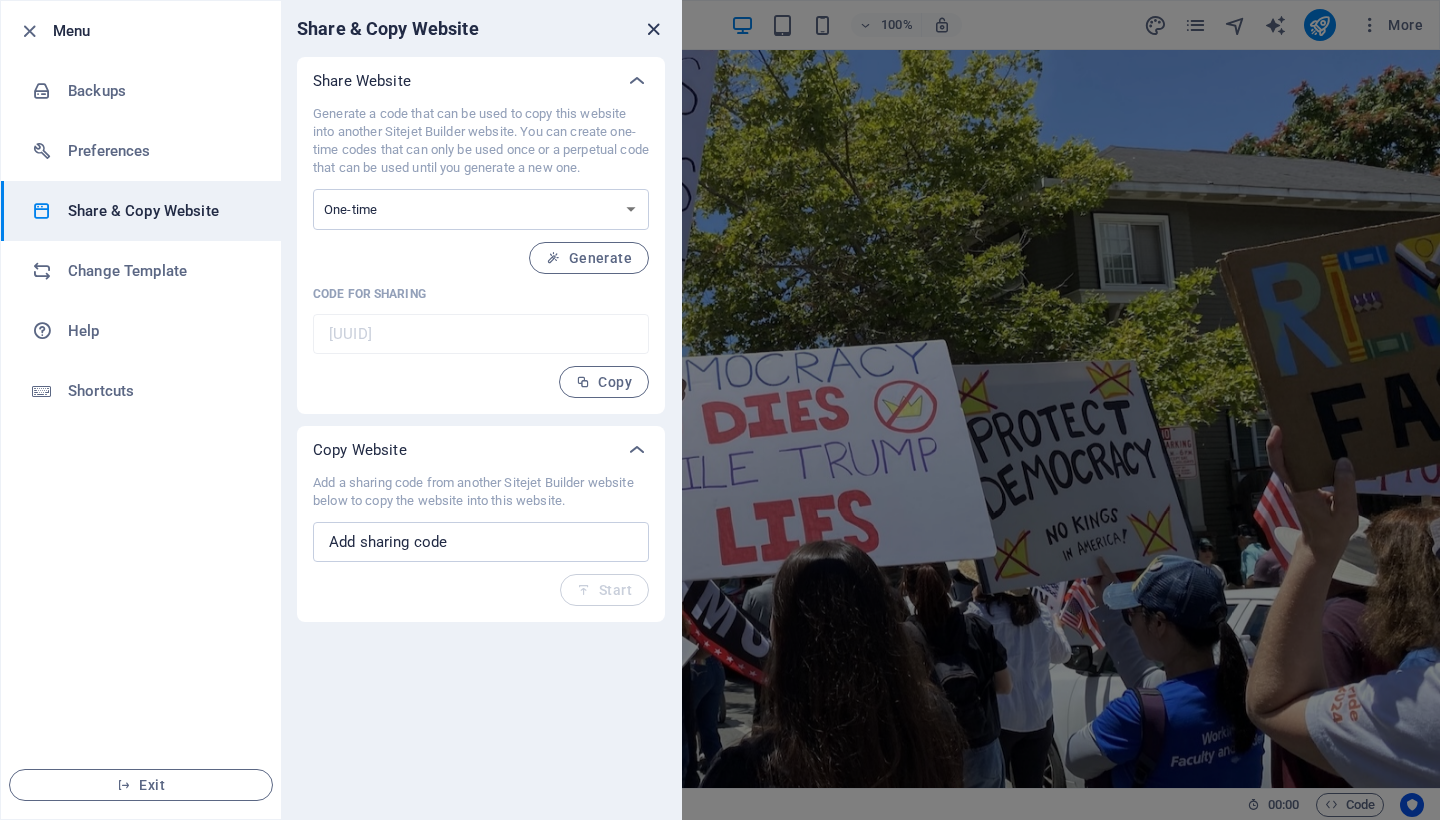 click at bounding box center [653, 29] 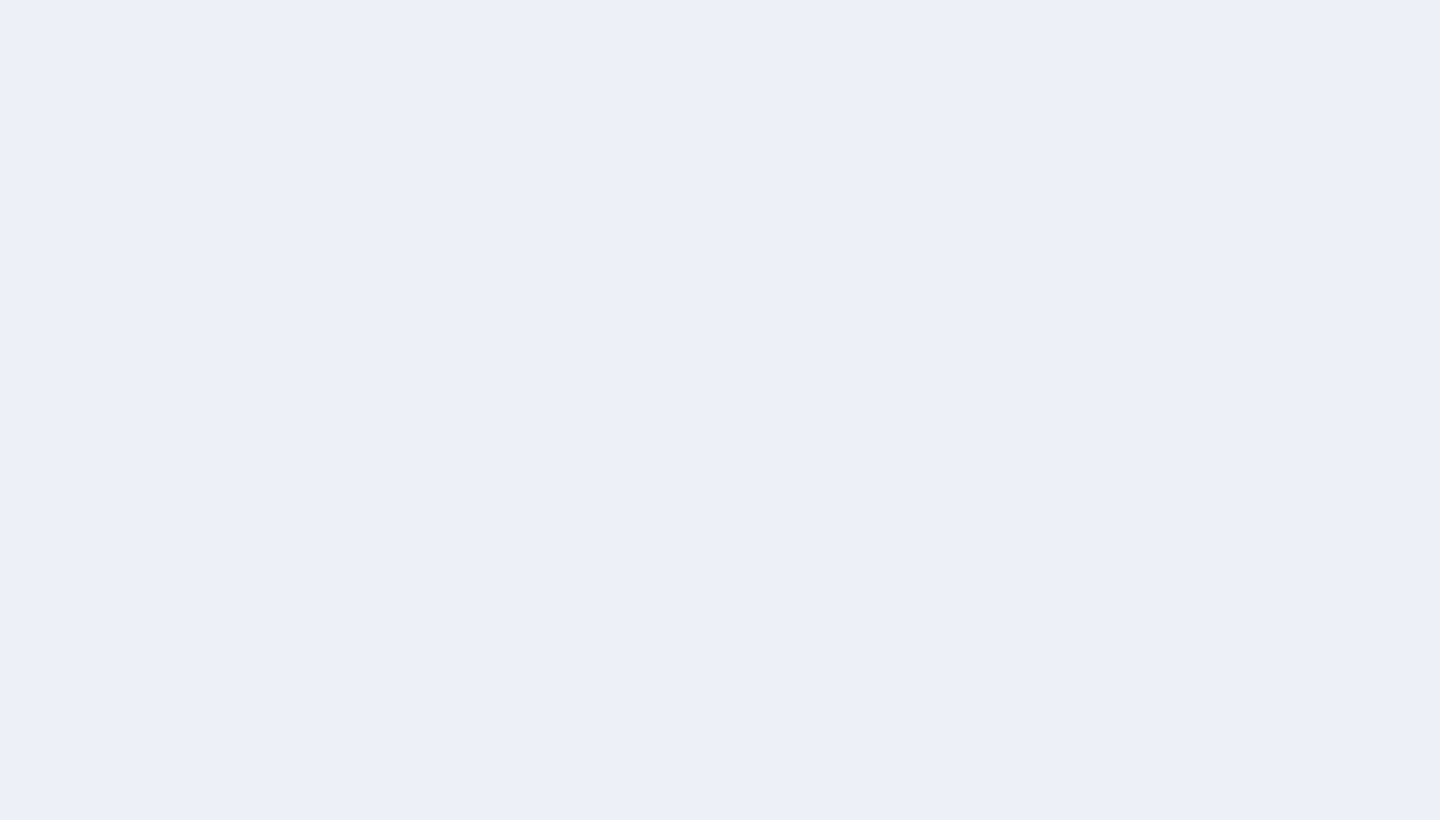 scroll, scrollTop: 0, scrollLeft: 0, axis: both 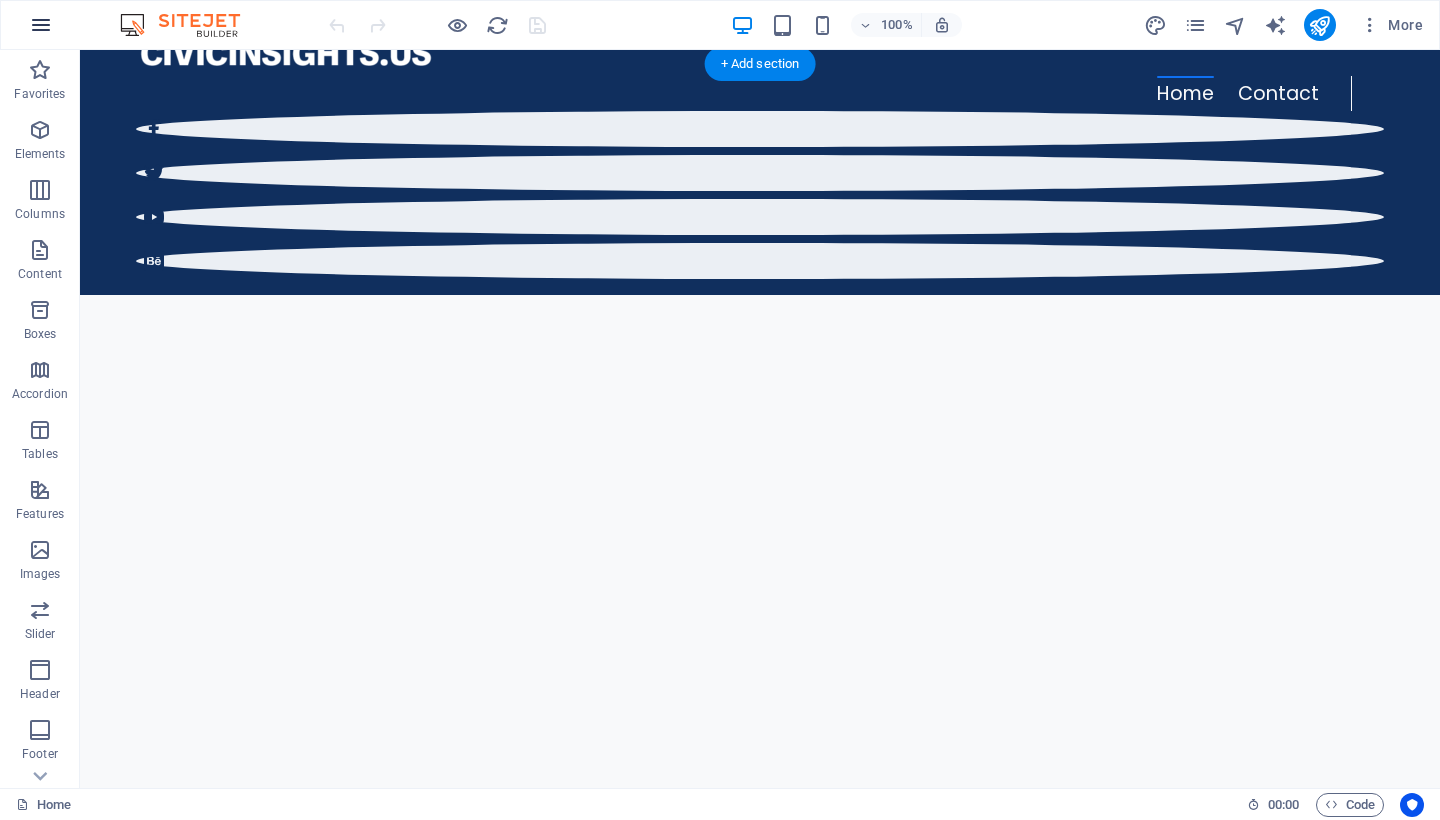 click at bounding box center [41, 25] 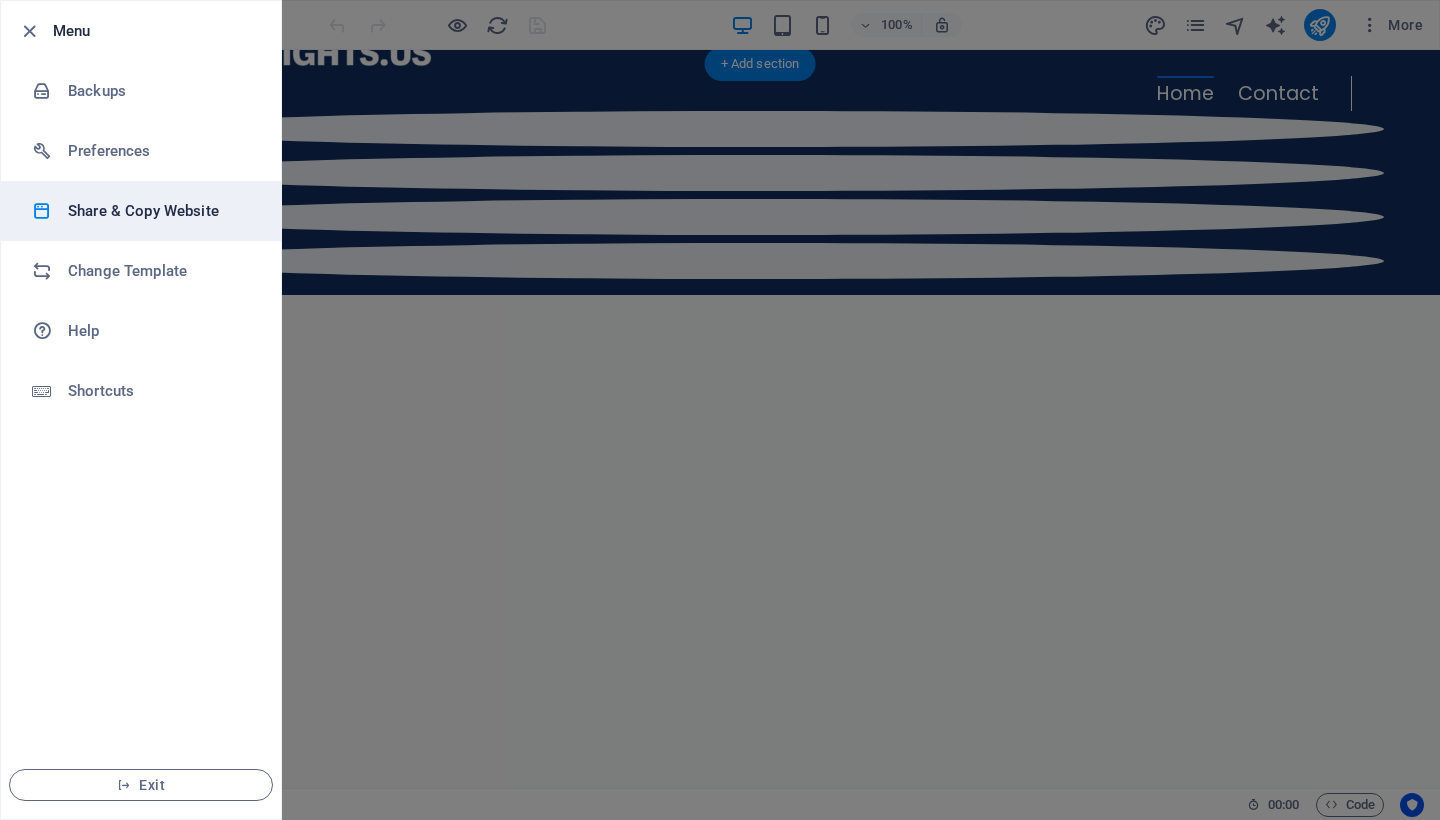 click on "Share & Copy Website" at bounding box center (160, 211) 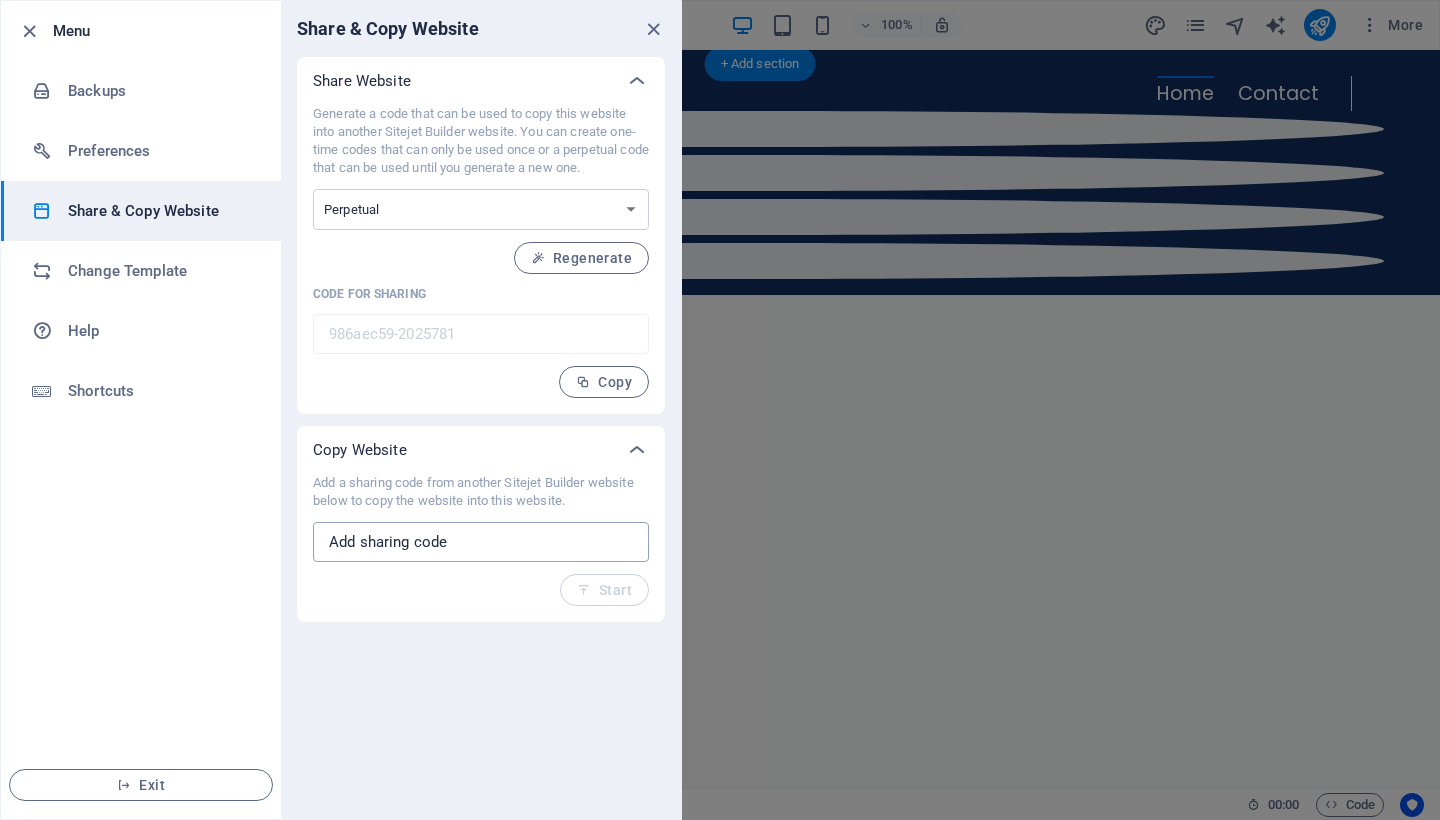 click at bounding box center (481, 542) 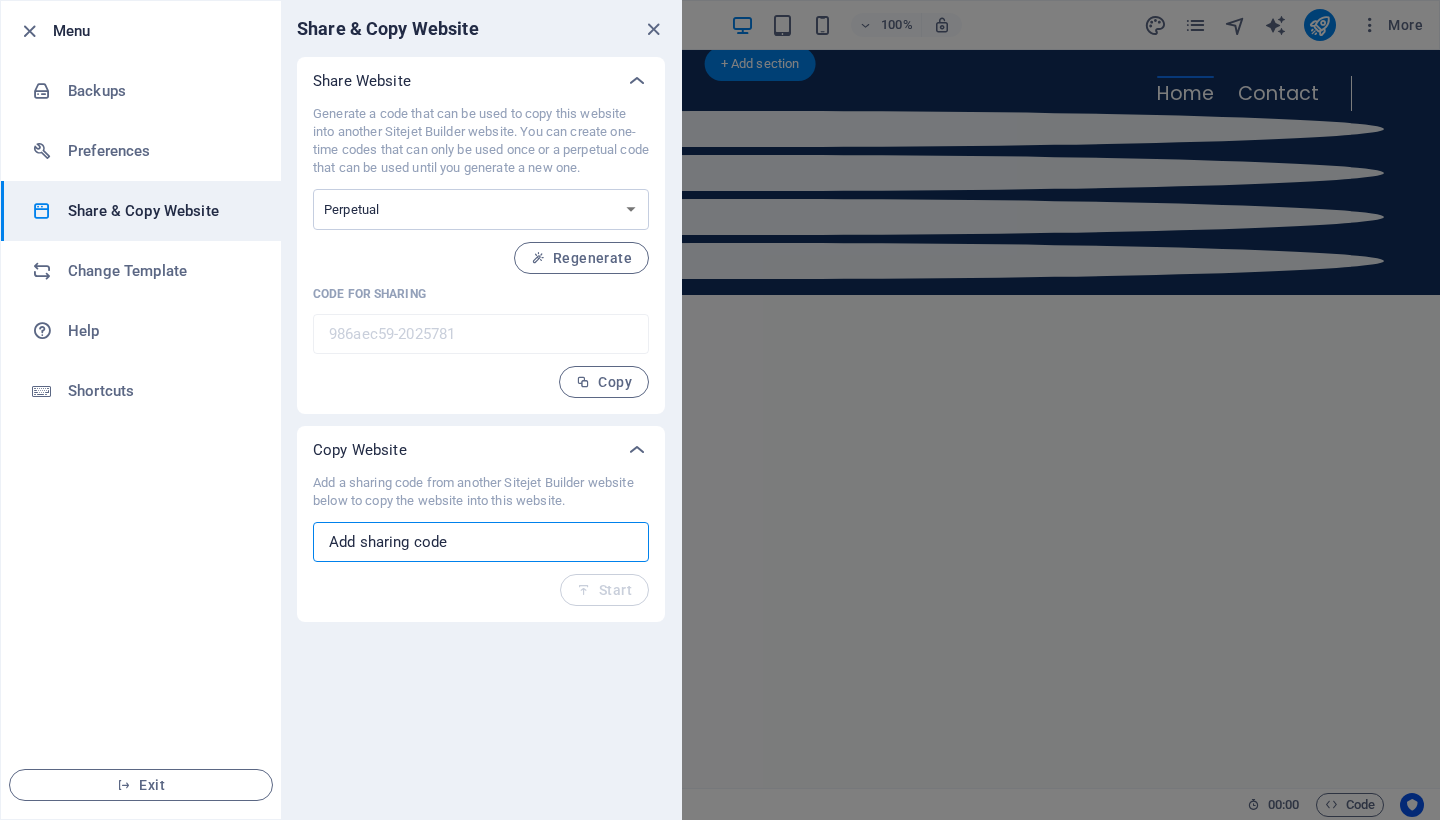 paste on "77e66b4c-1849210" 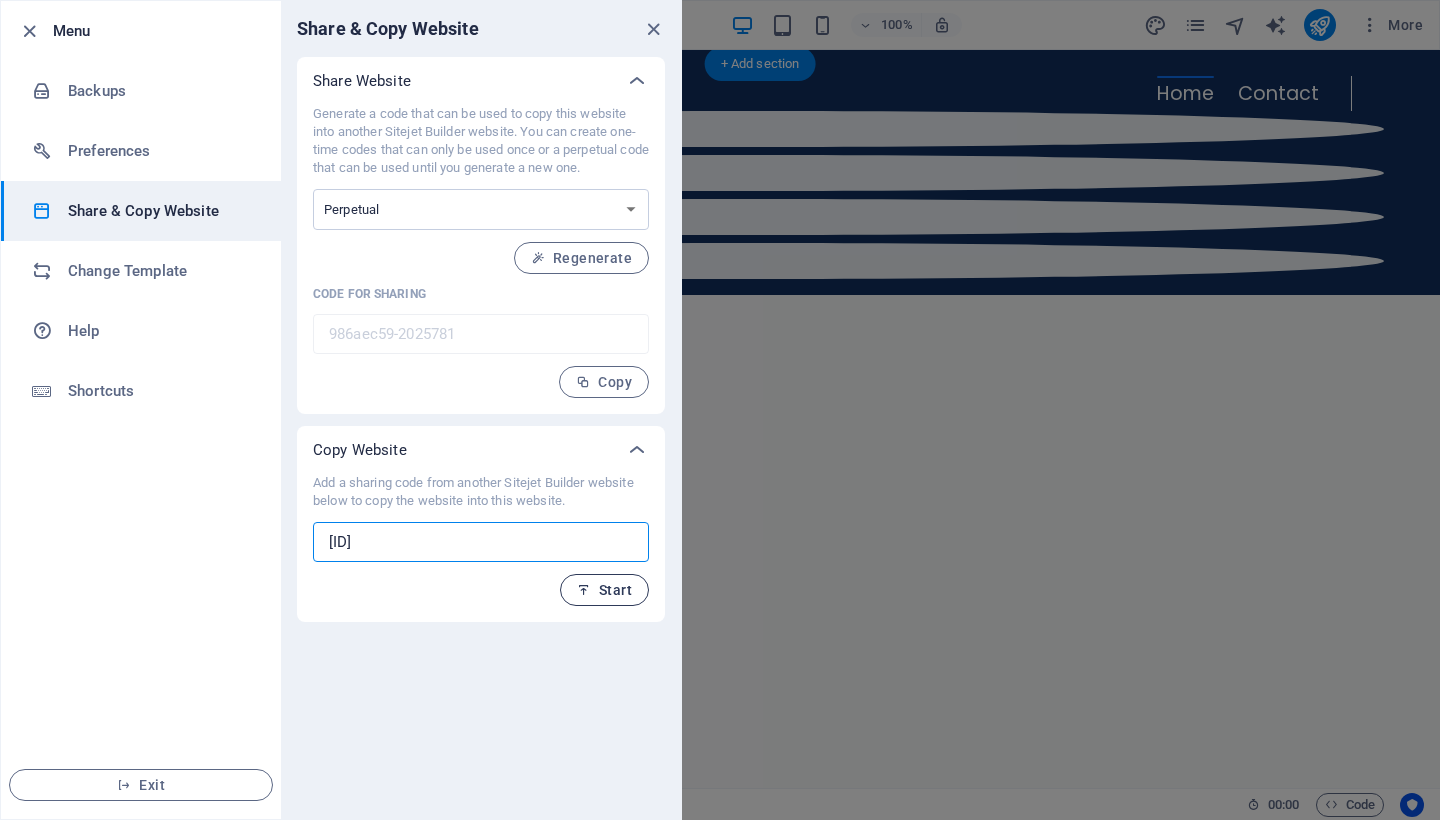 type on "77e66b4c-1849210" 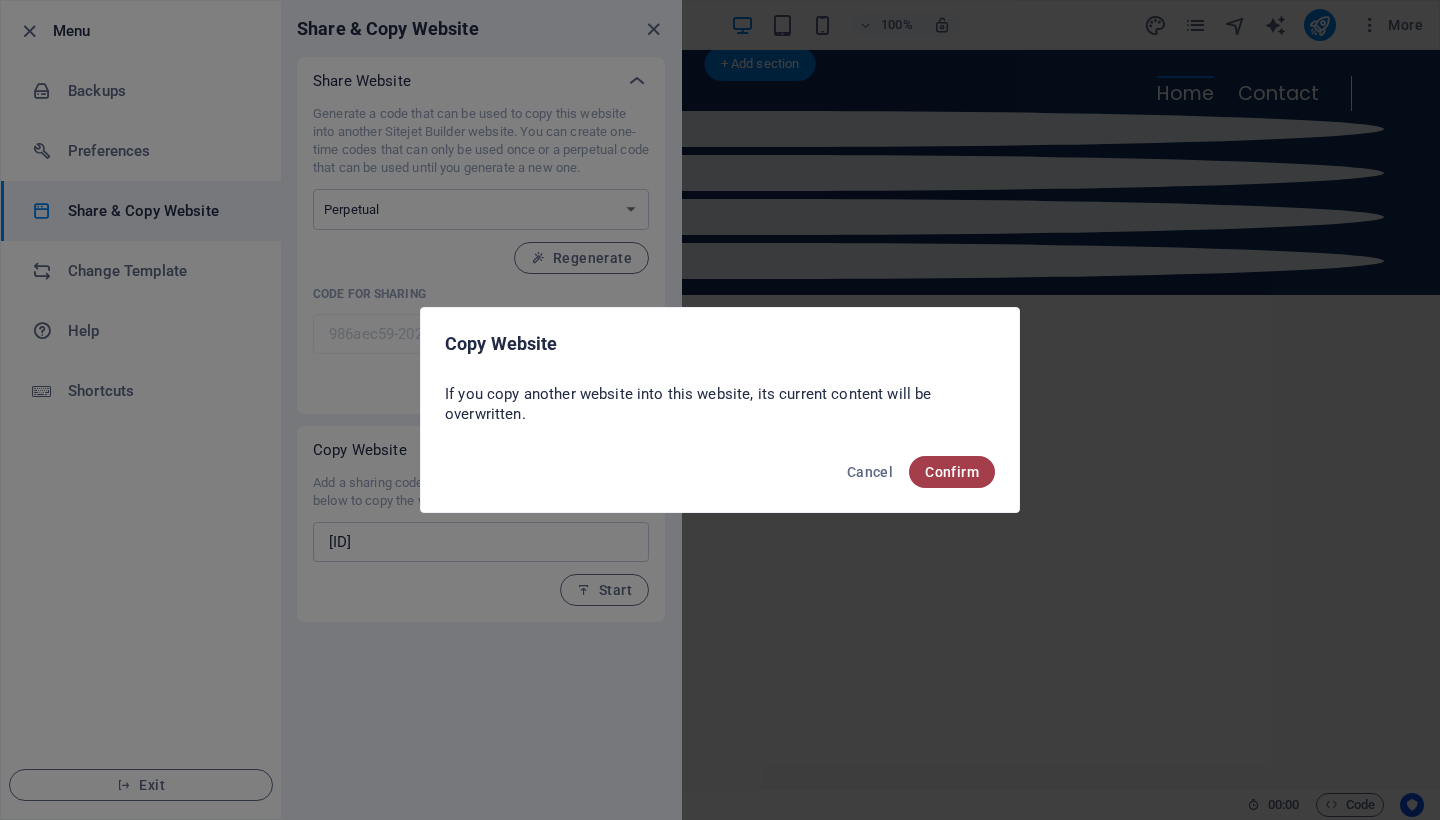click on "Confirm" at bounding box center [952, 472] 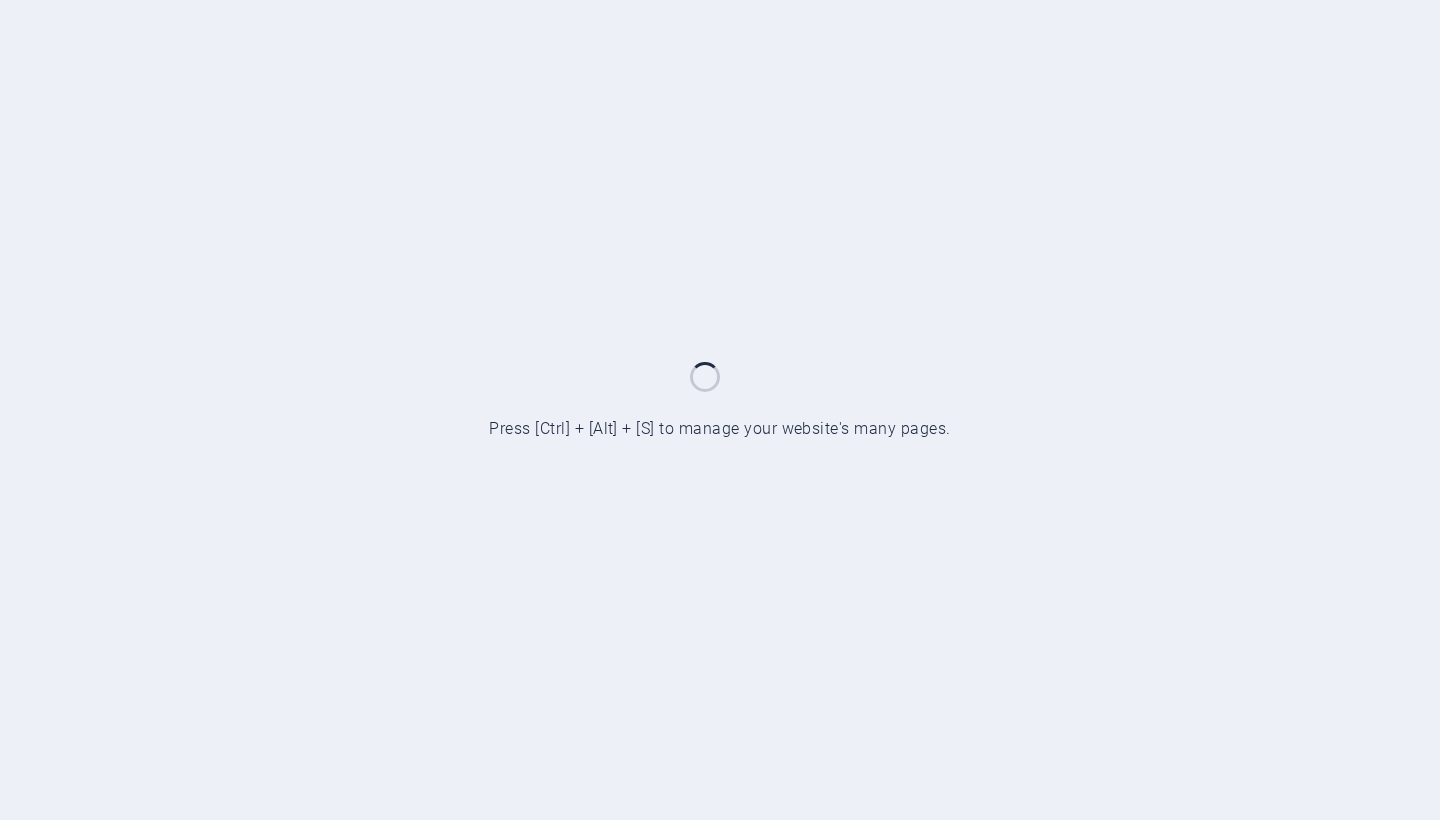 scroll, scrollTop: 0, scrollLeft: 0, axis: both 